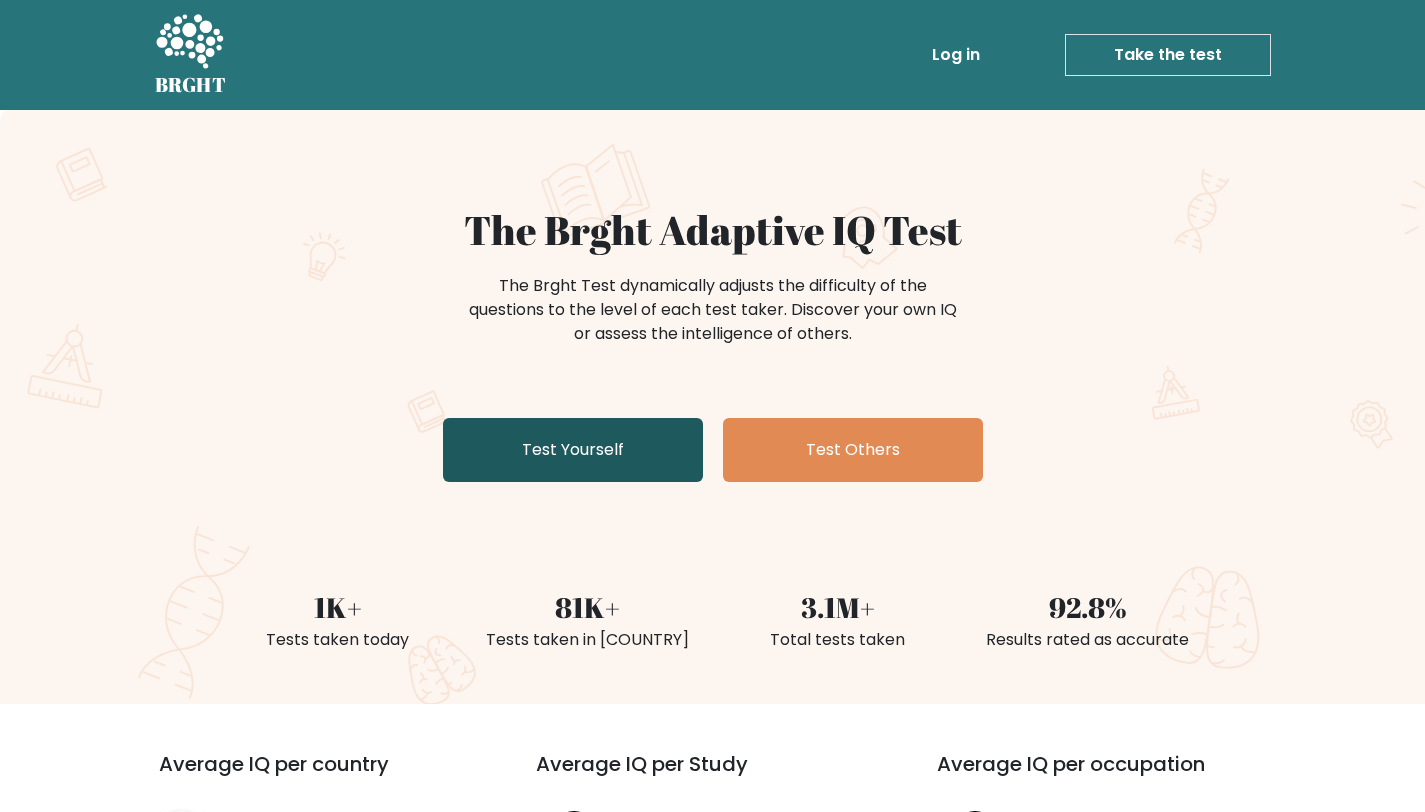 click on "Test Yourself" at bounding box center (573, 450) 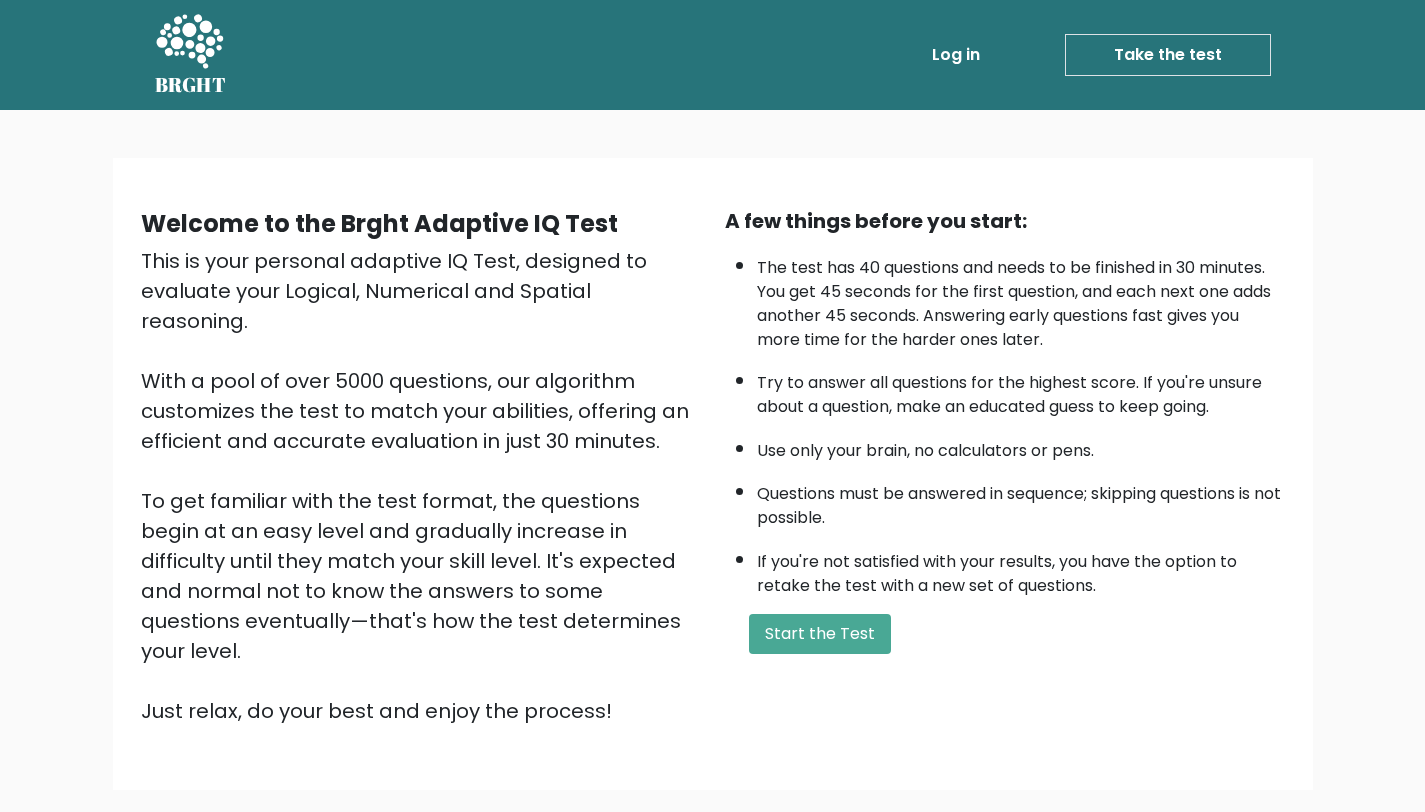 scroll, scrollTop: 0, scrollLeft: 0, axis: both 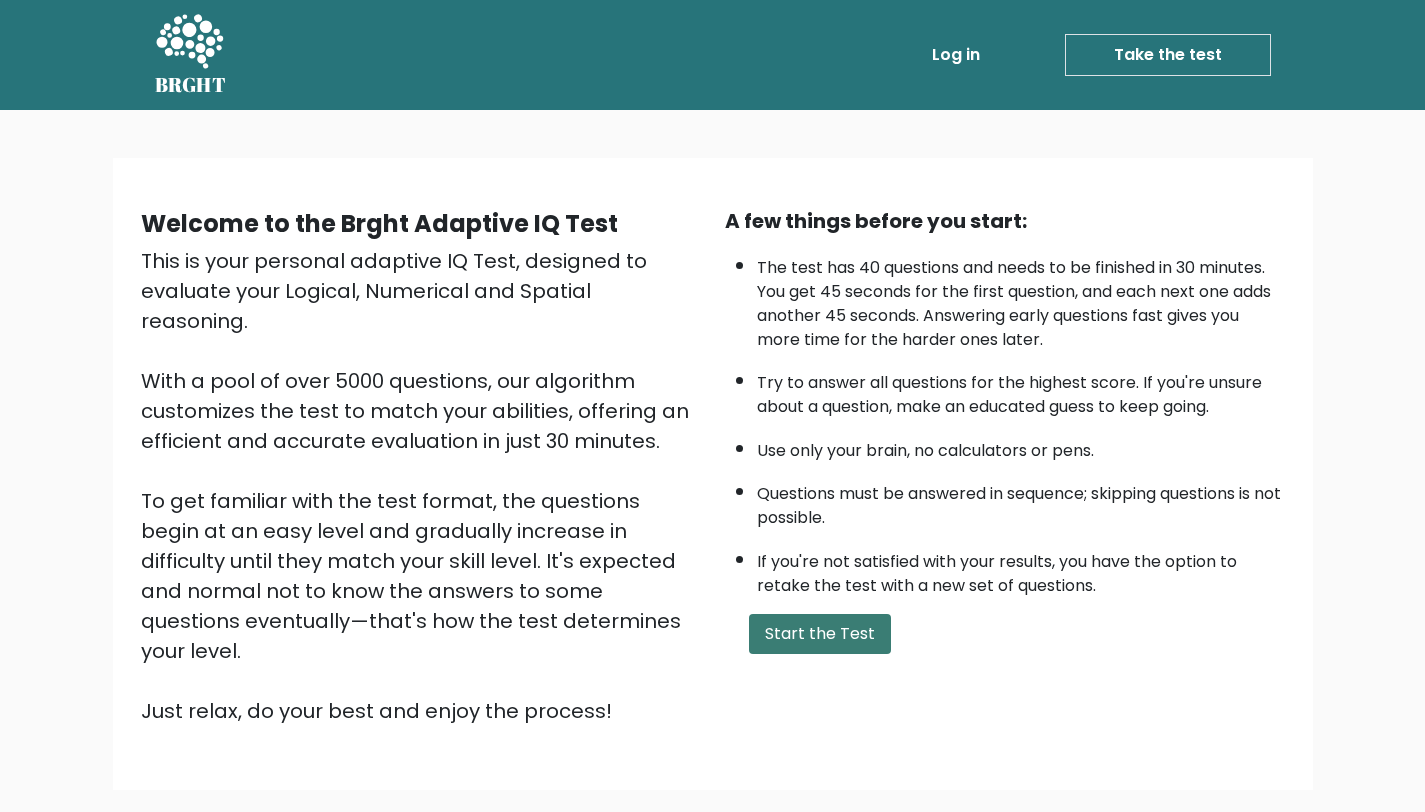 click on "Start the Test" at bounding box center (820, 634) 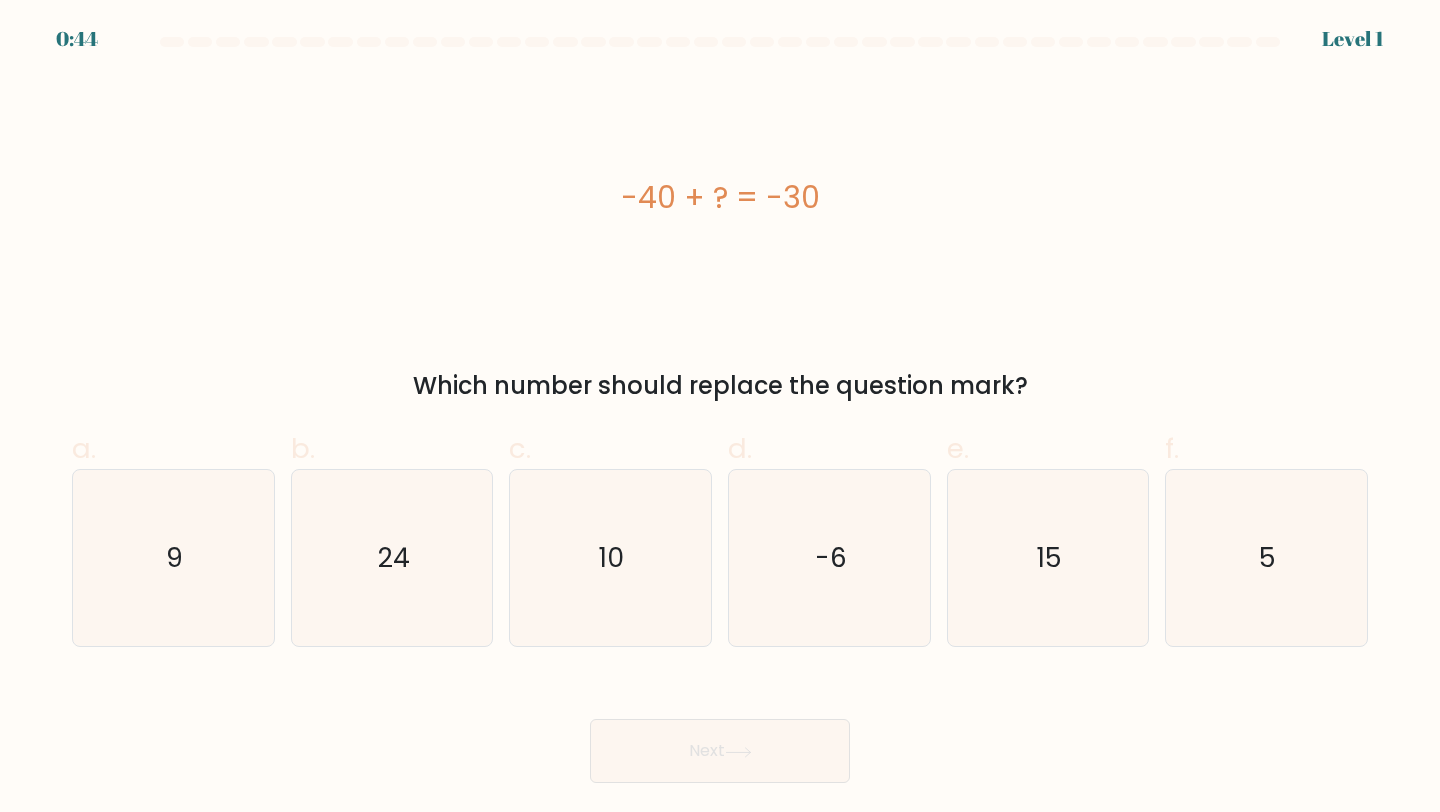 scroll, scrollTop: 0, scrollLeft: 0, axis: both 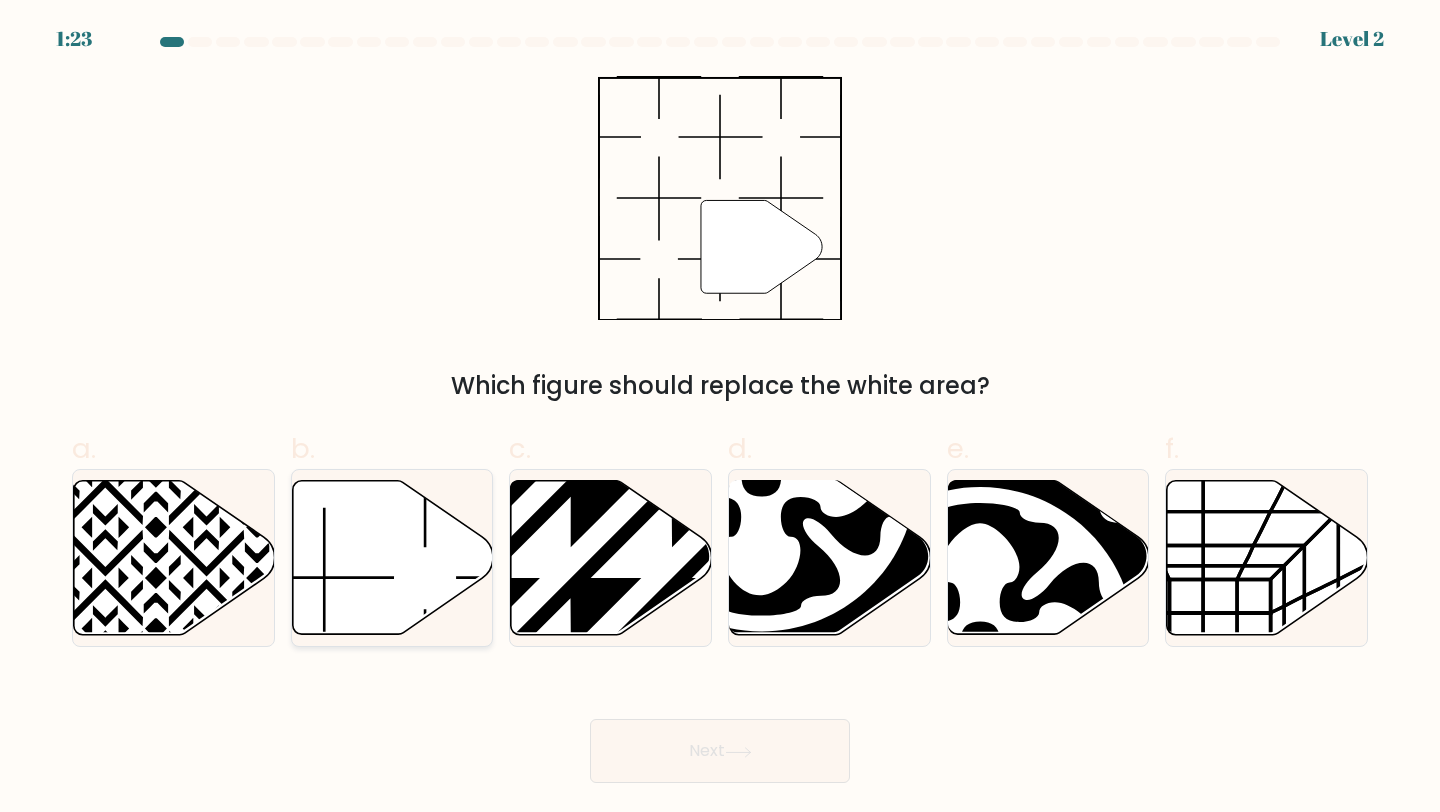 click at bounding box center (392, 558) 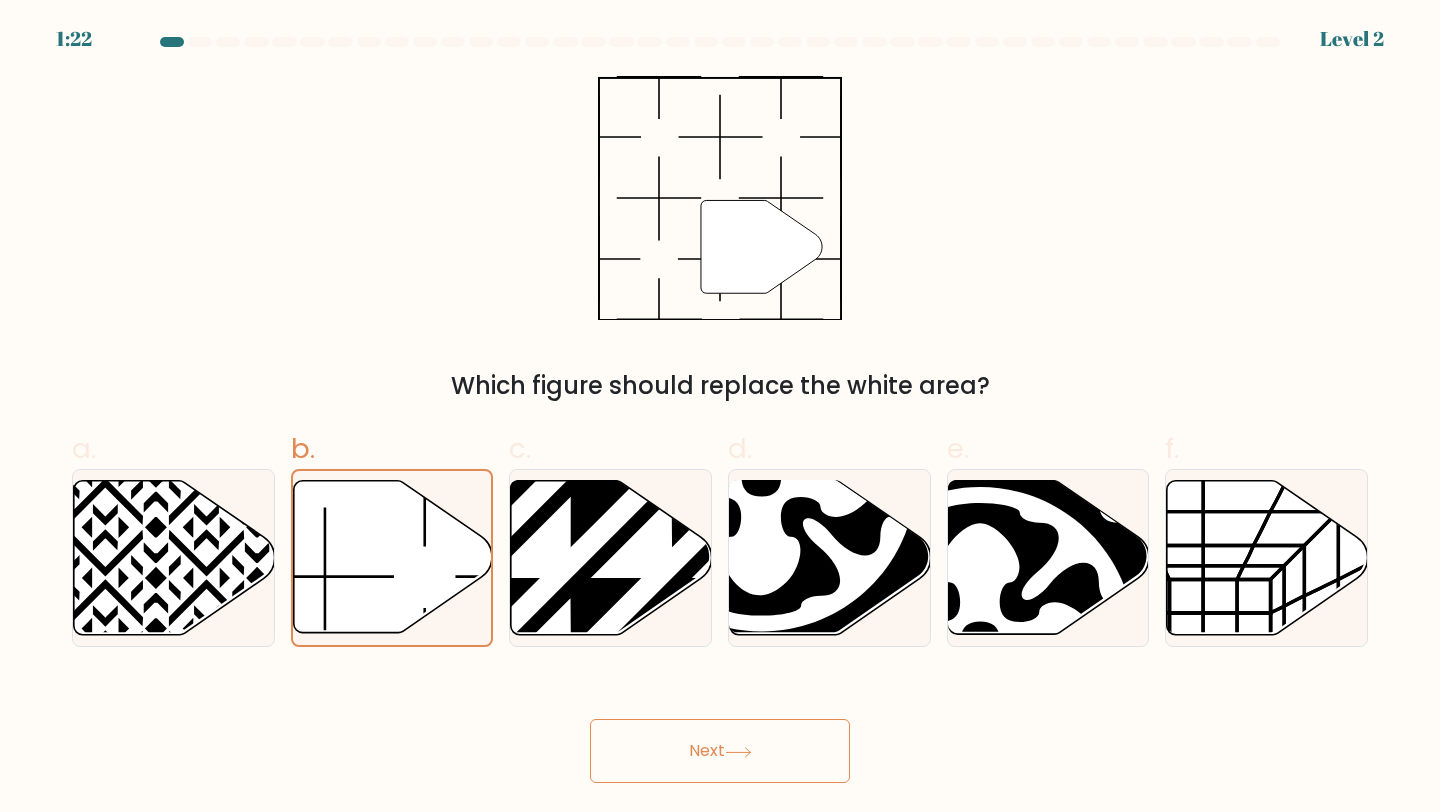 click on "Next" at bounding box center [720, 751] 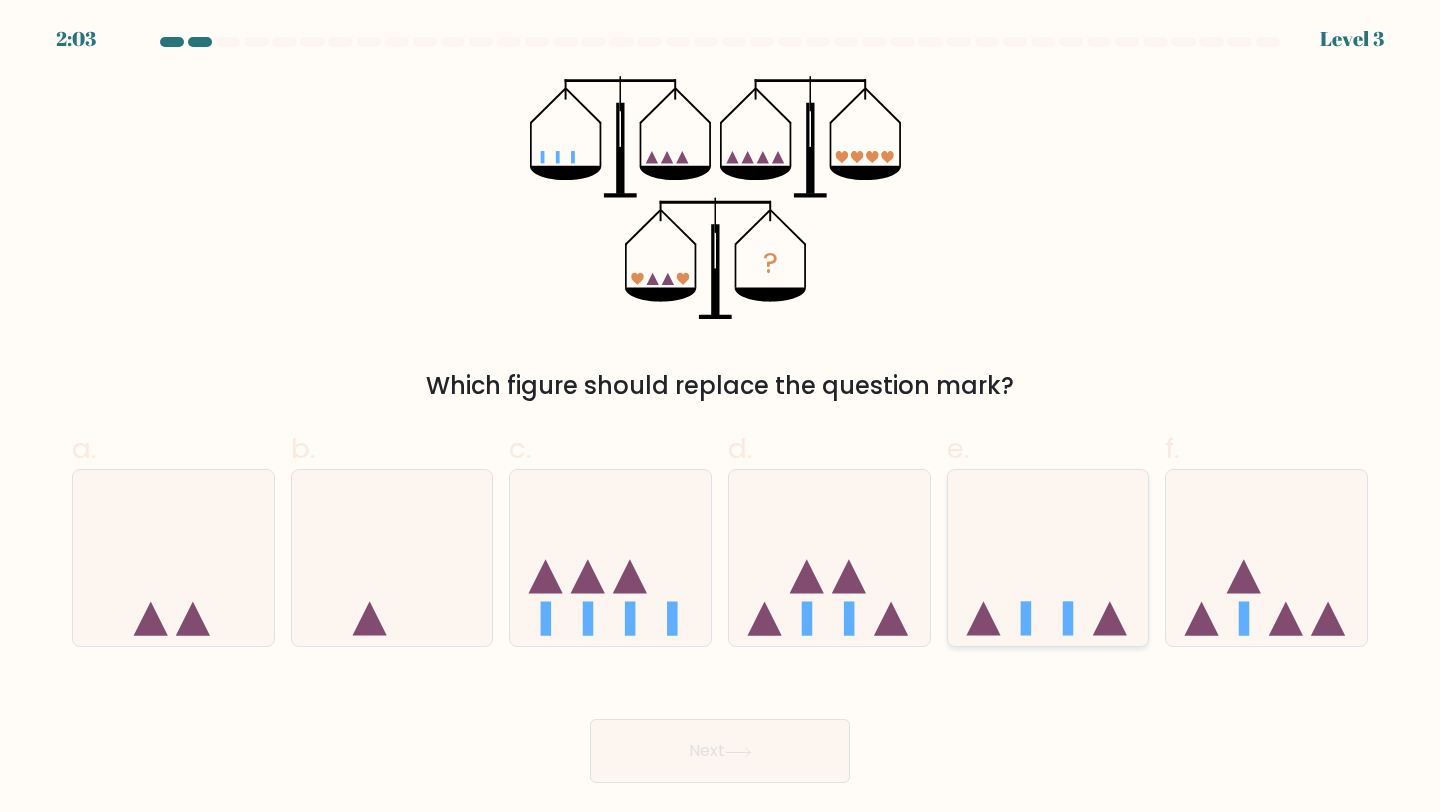 click at bounding box center [1048, 558] 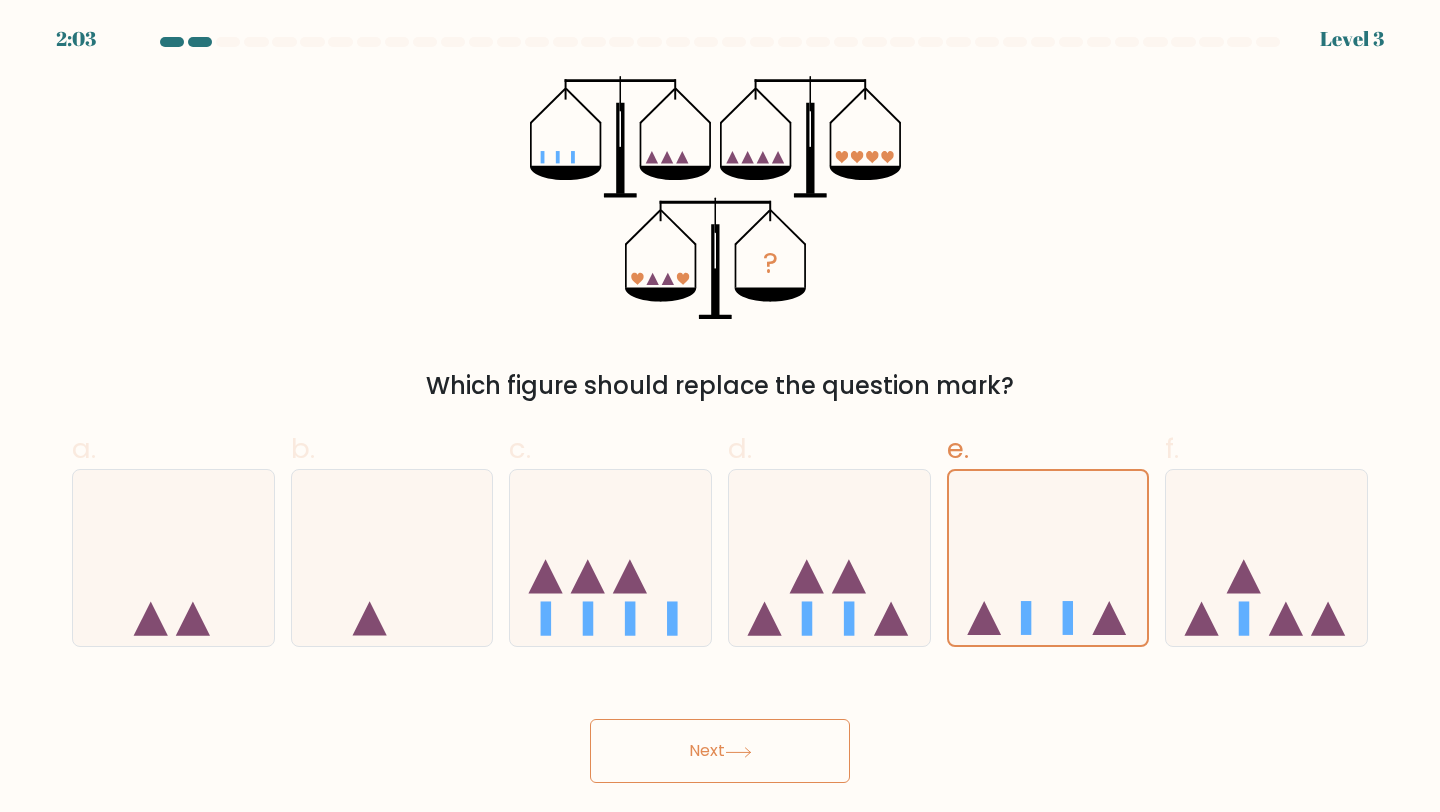 click on "Next" at bounding box center [720, 751] 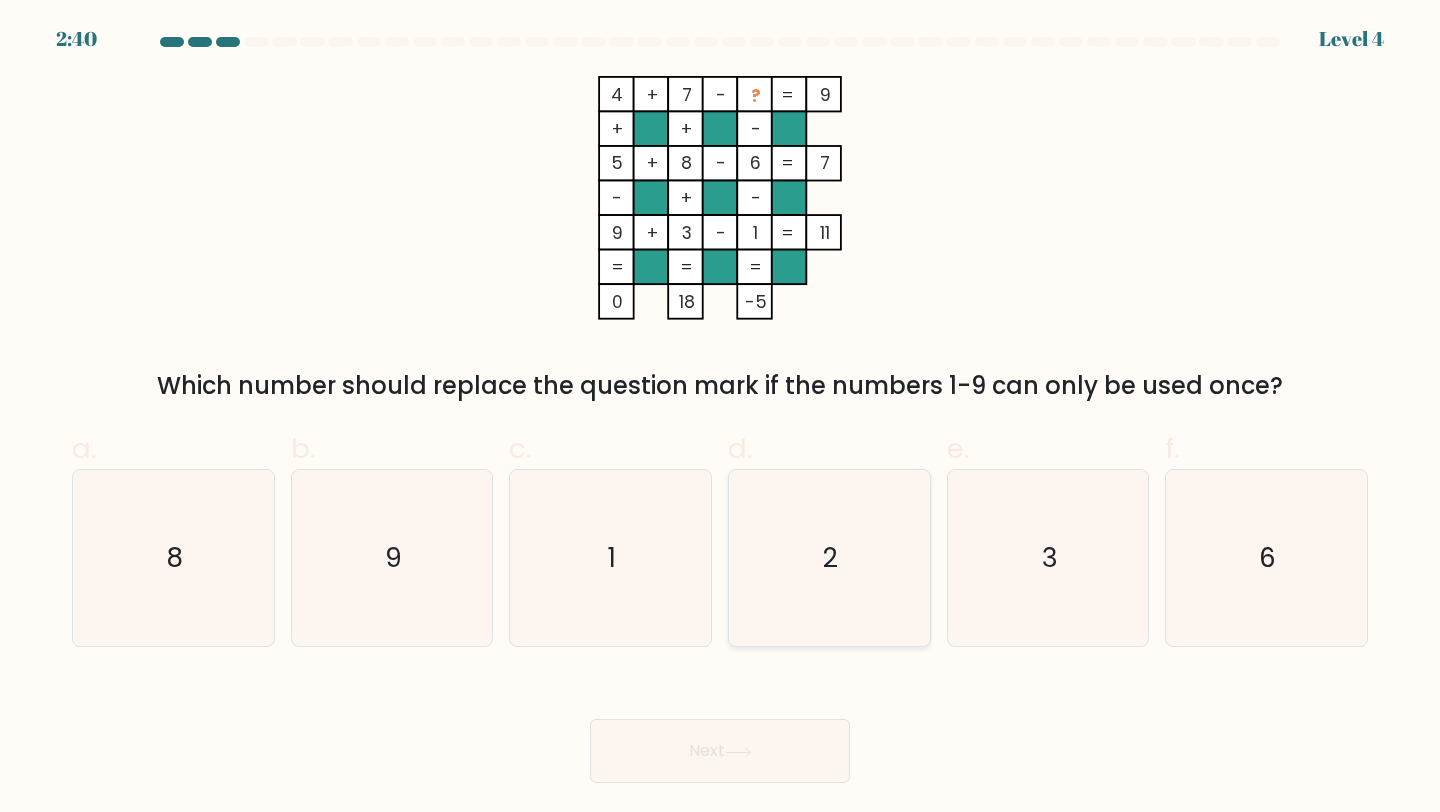 click on "2" at bounding box center (829, 558) 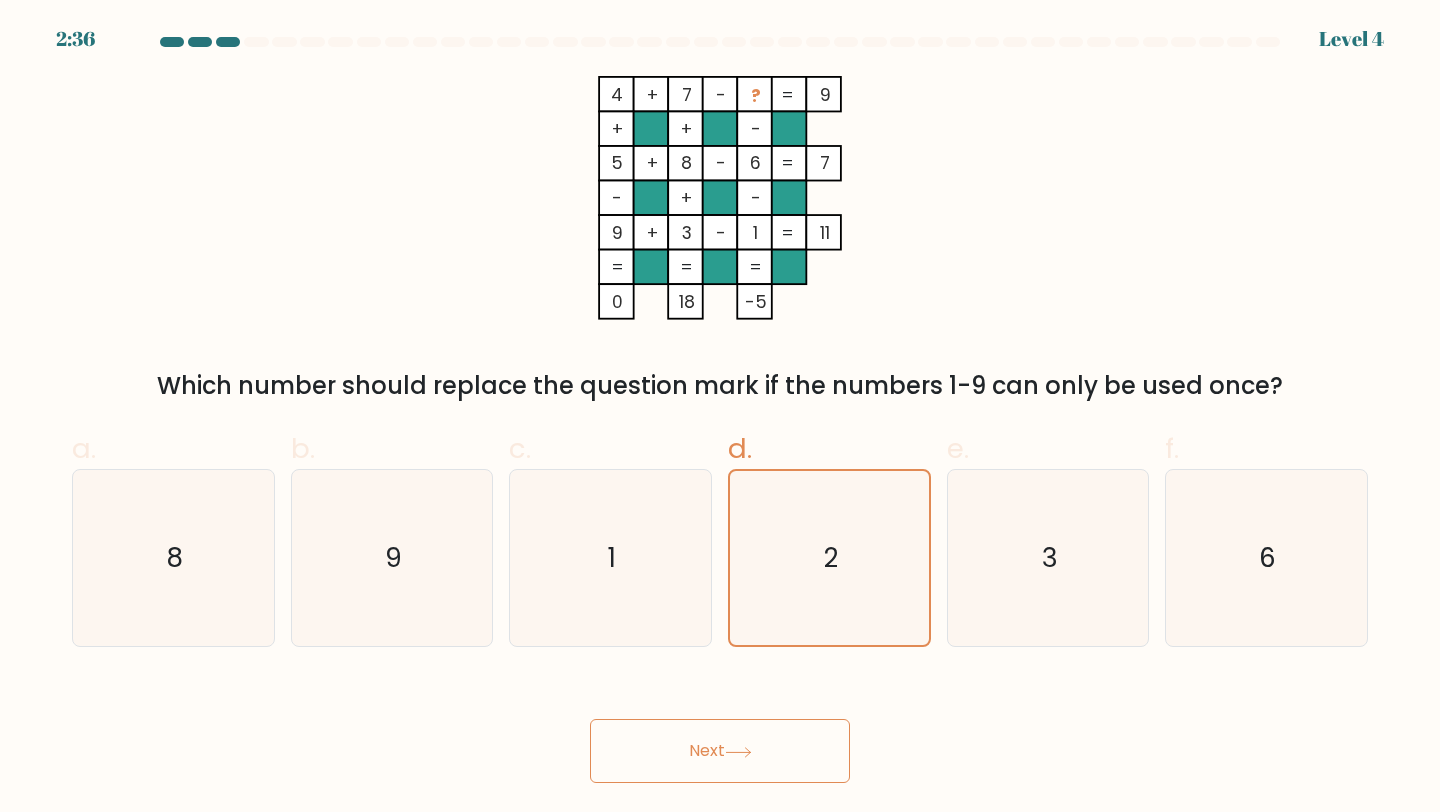 click at bounding box center (738, 751) 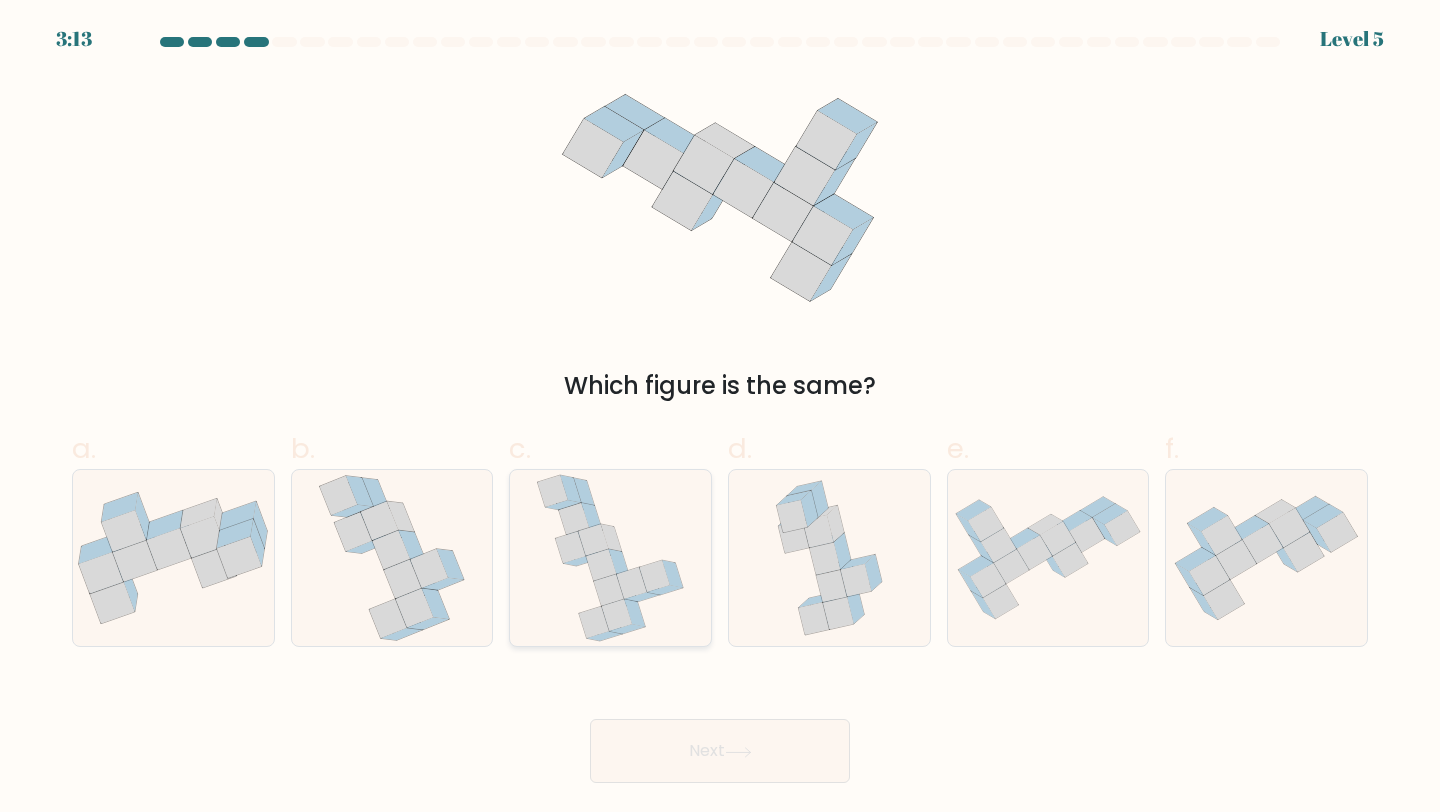 click at bounding box center (610, 558) 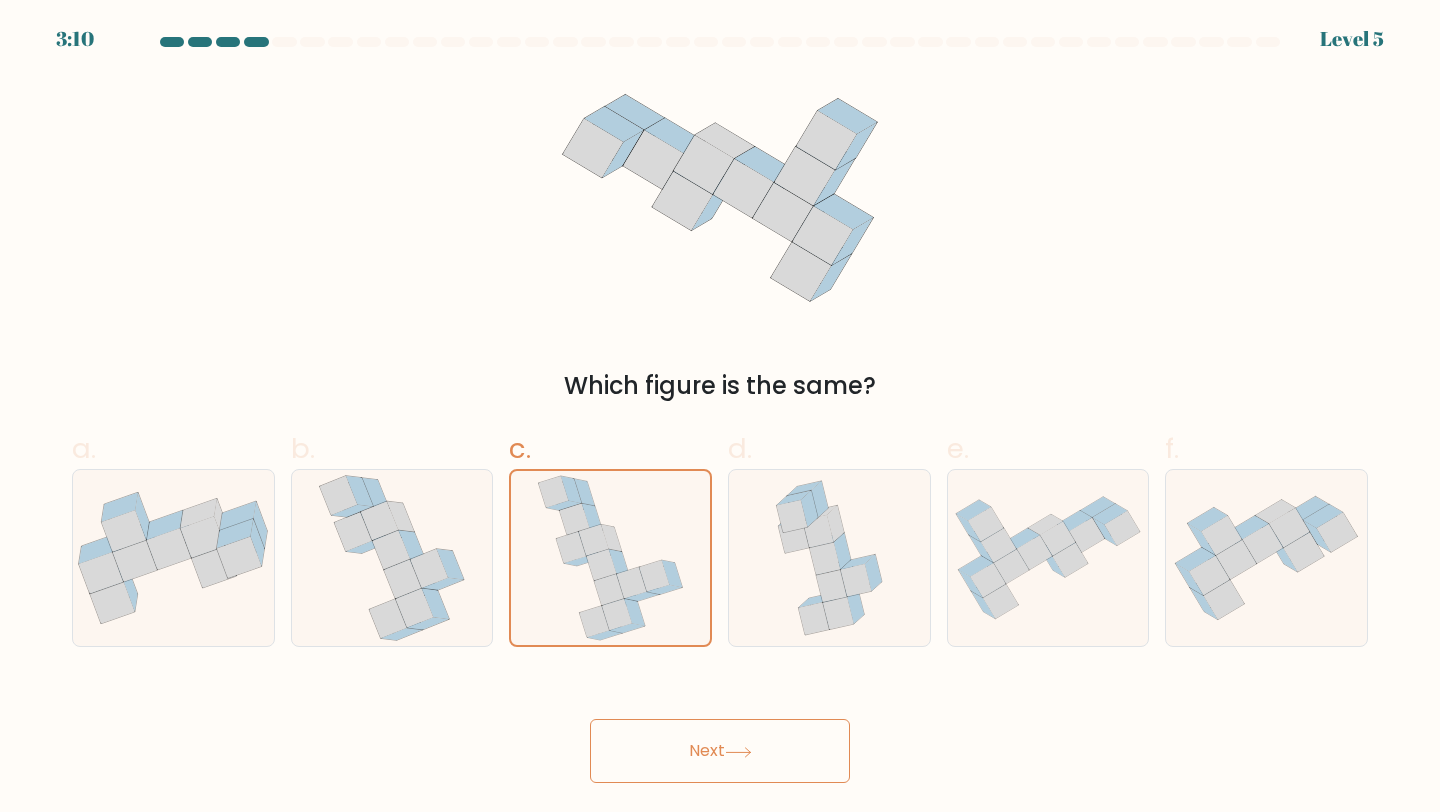 click on "Next" at bounding box center (720, 751) 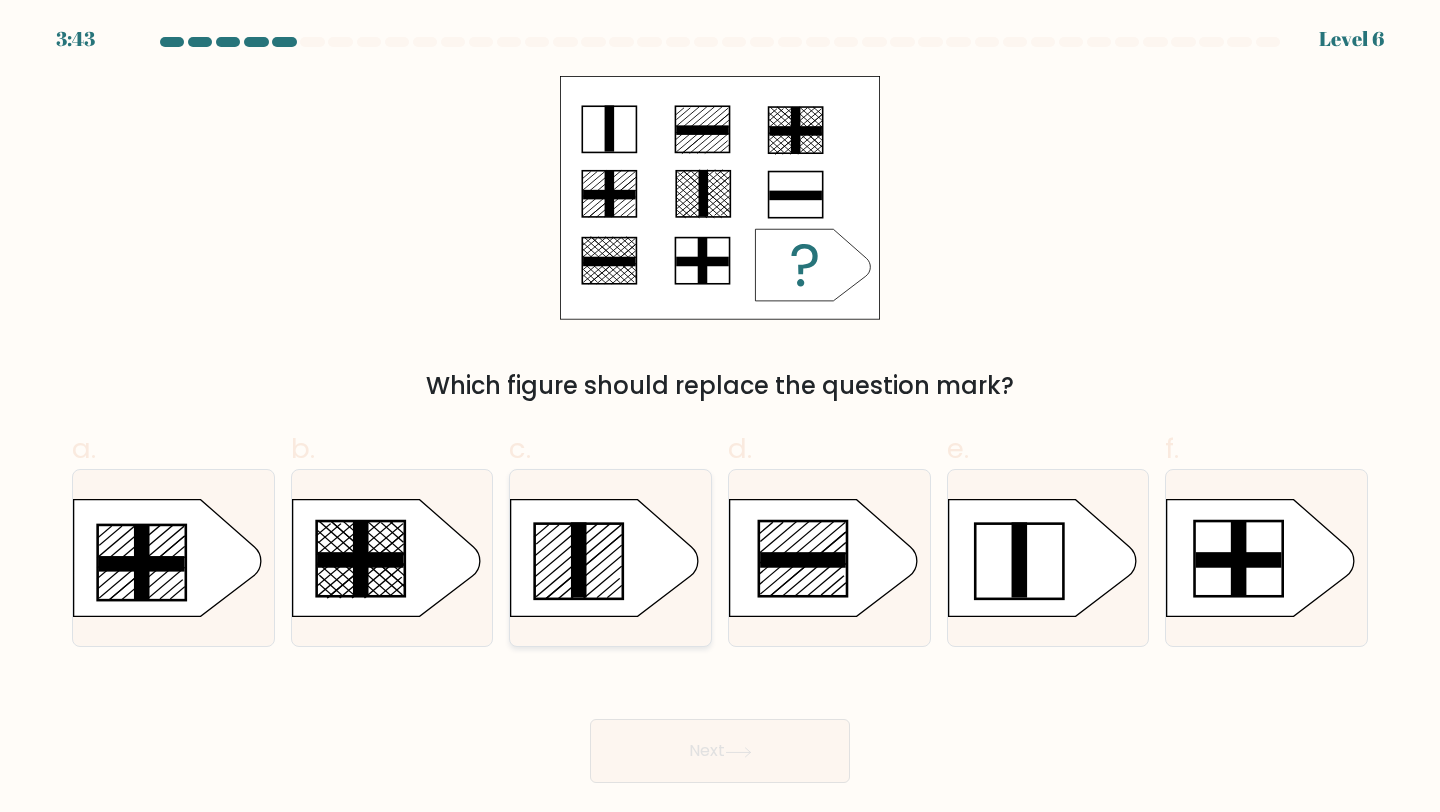 click at bounding box center [580, 560] 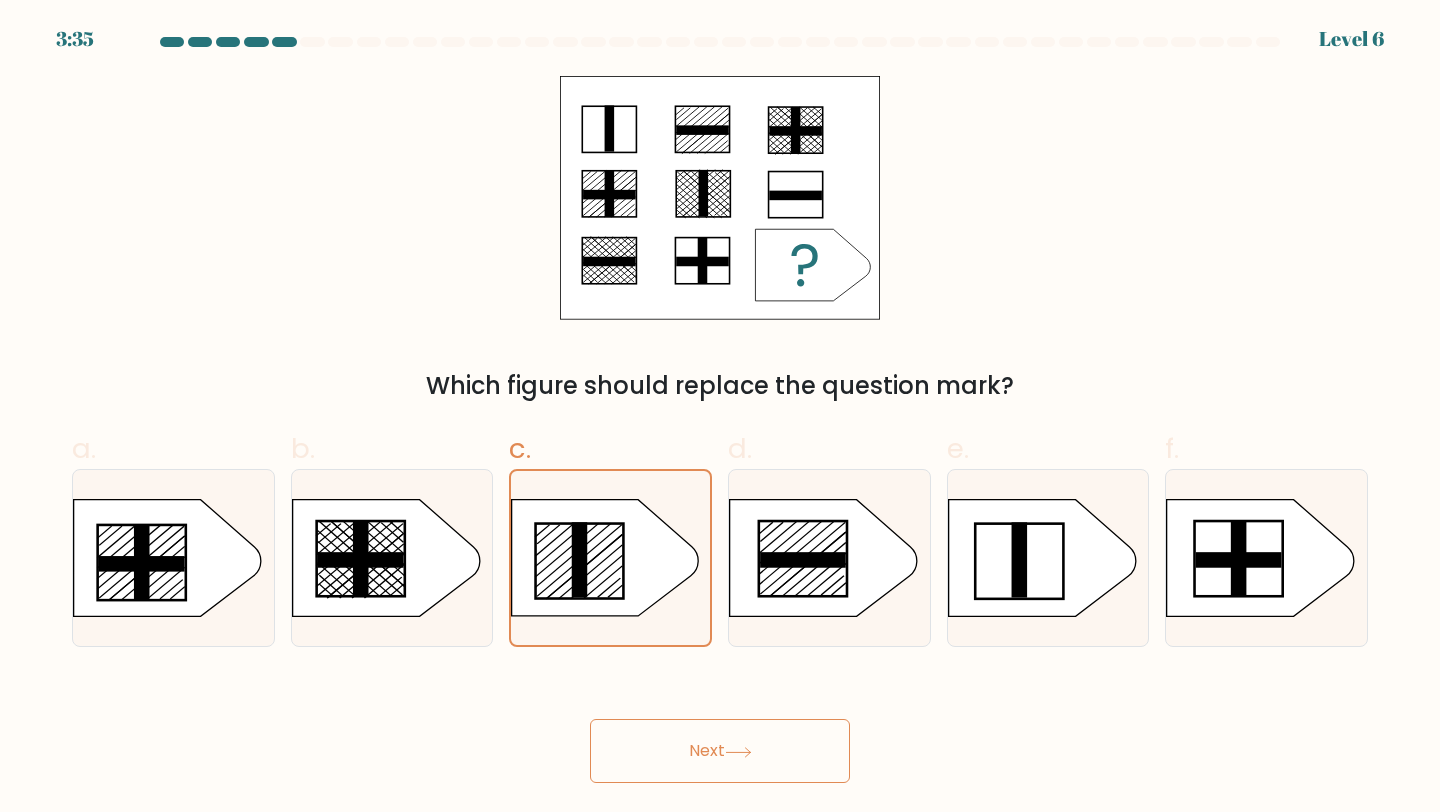 click on "Next" at bounding box center [720, 751] 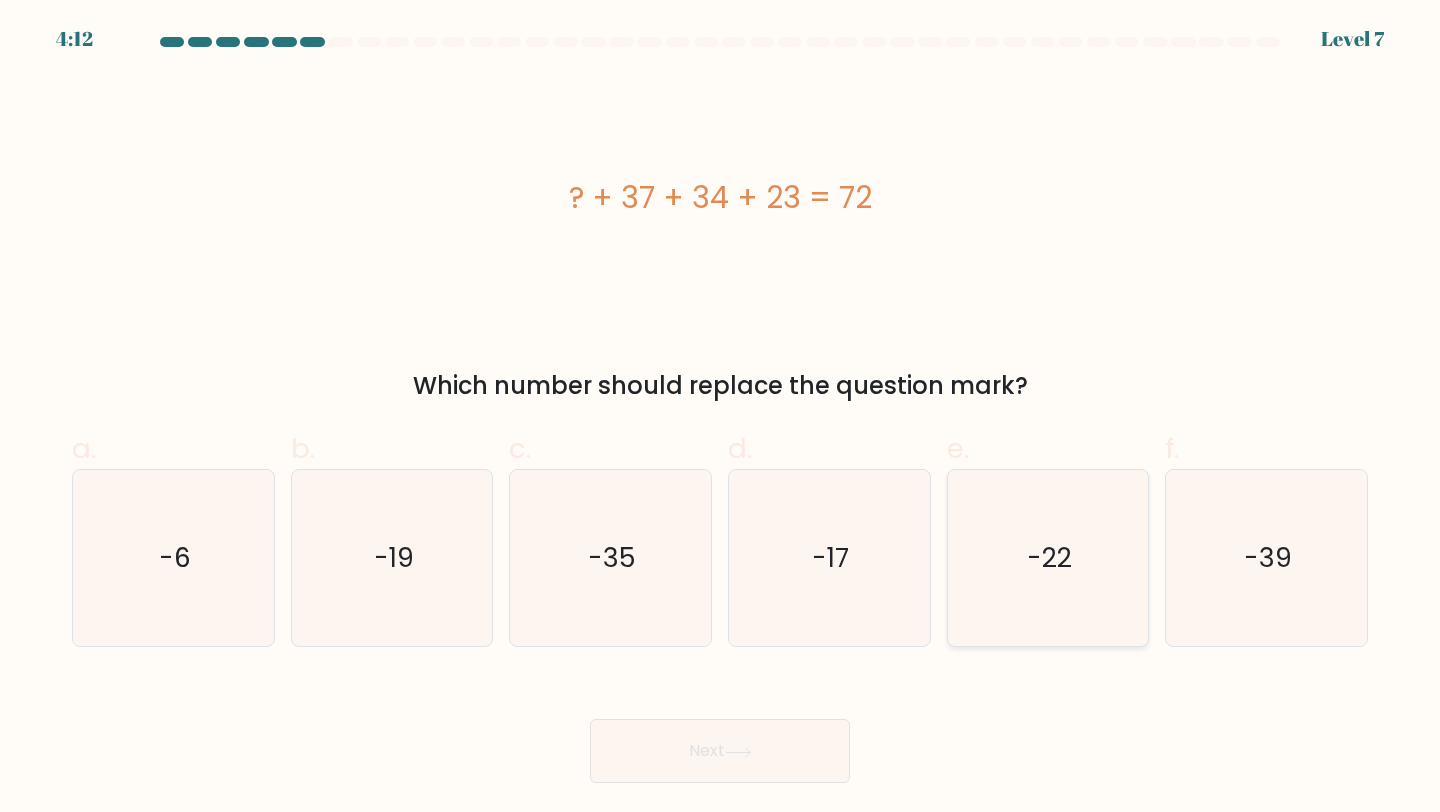 click on "-22" at bounding box center (1048, 558) 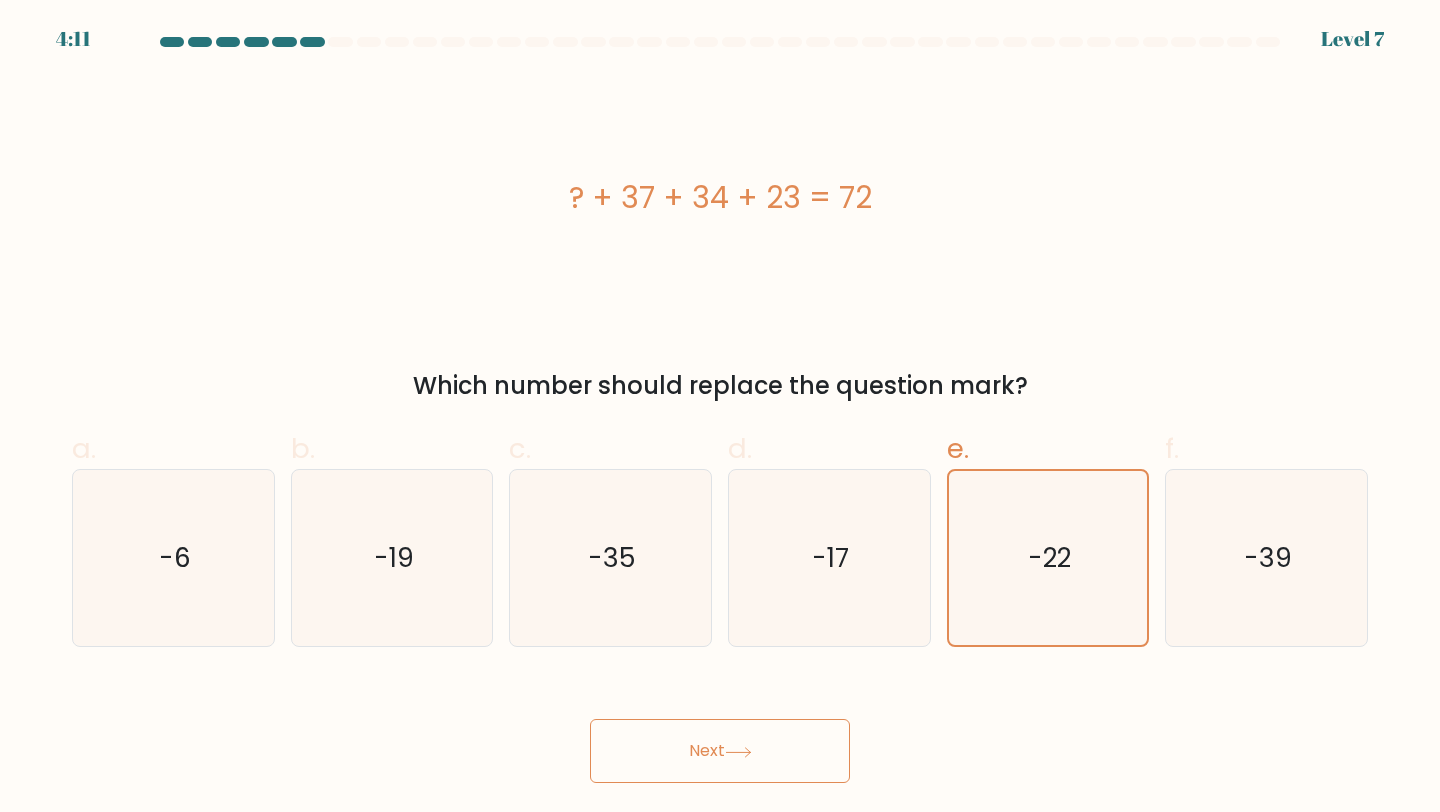 click on "Next" at bounding box center [720, 751] 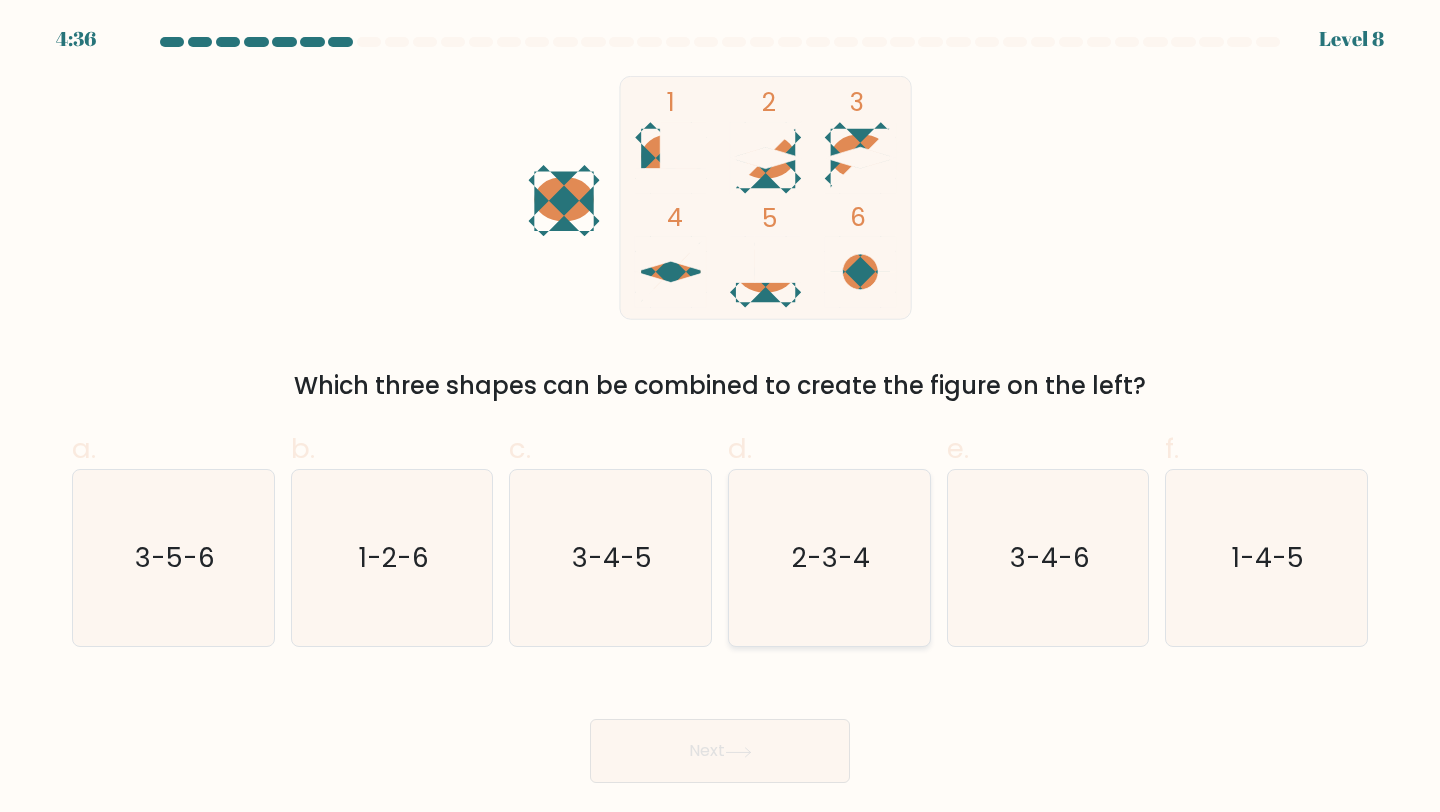 click on "2-3-4" at bounding box center (831, 557) 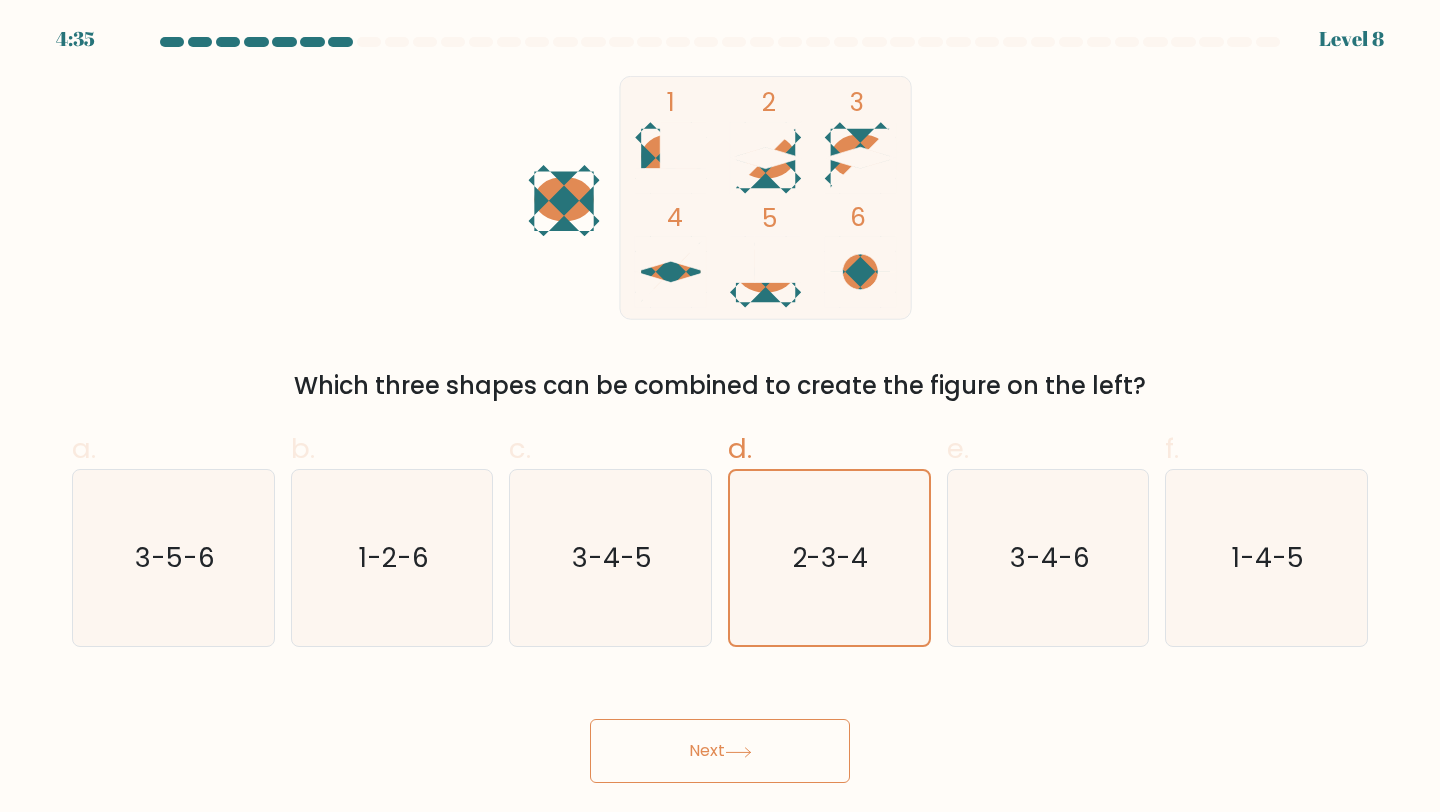 click on "Next" at bounding box center (720, 751) 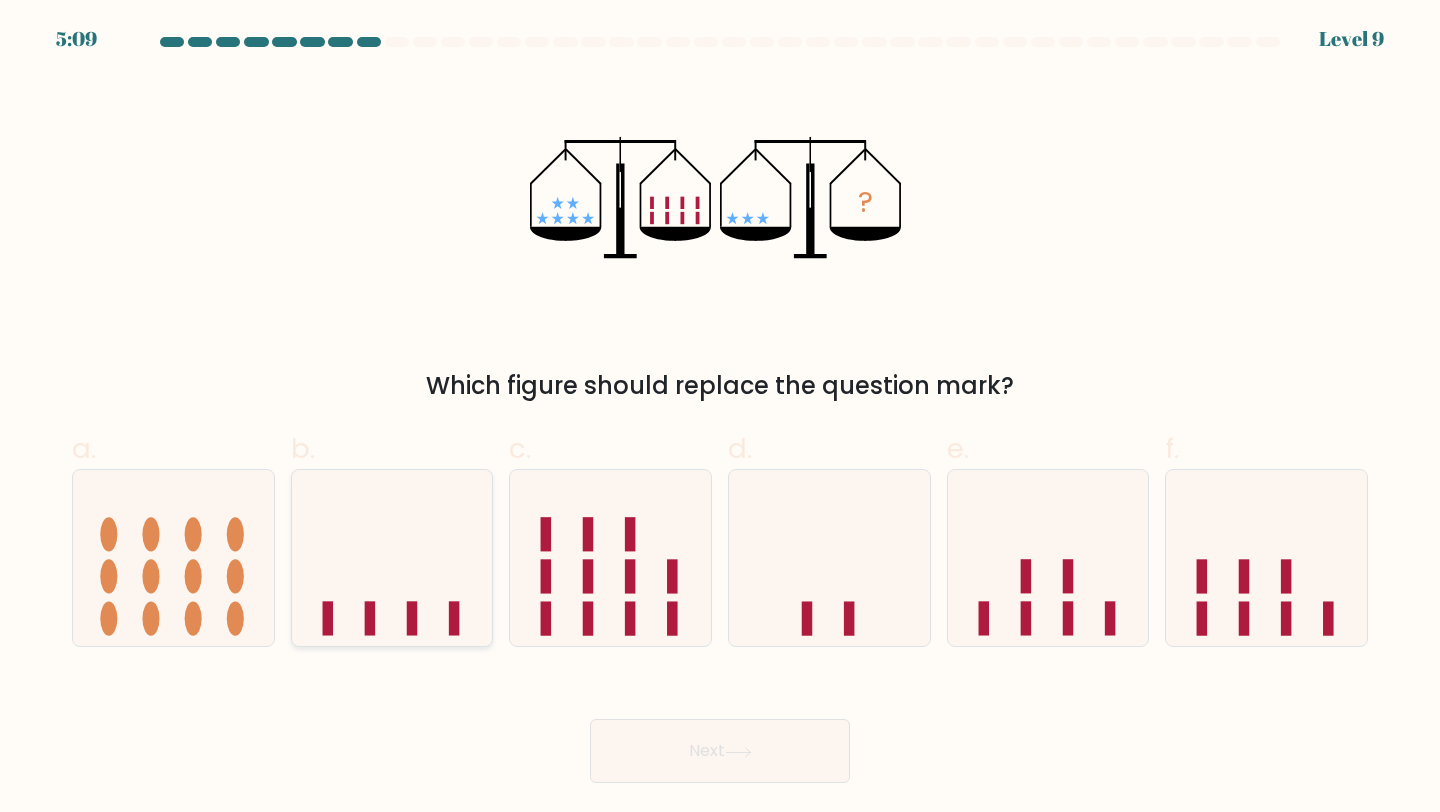 click at bounding box center [392, 558] 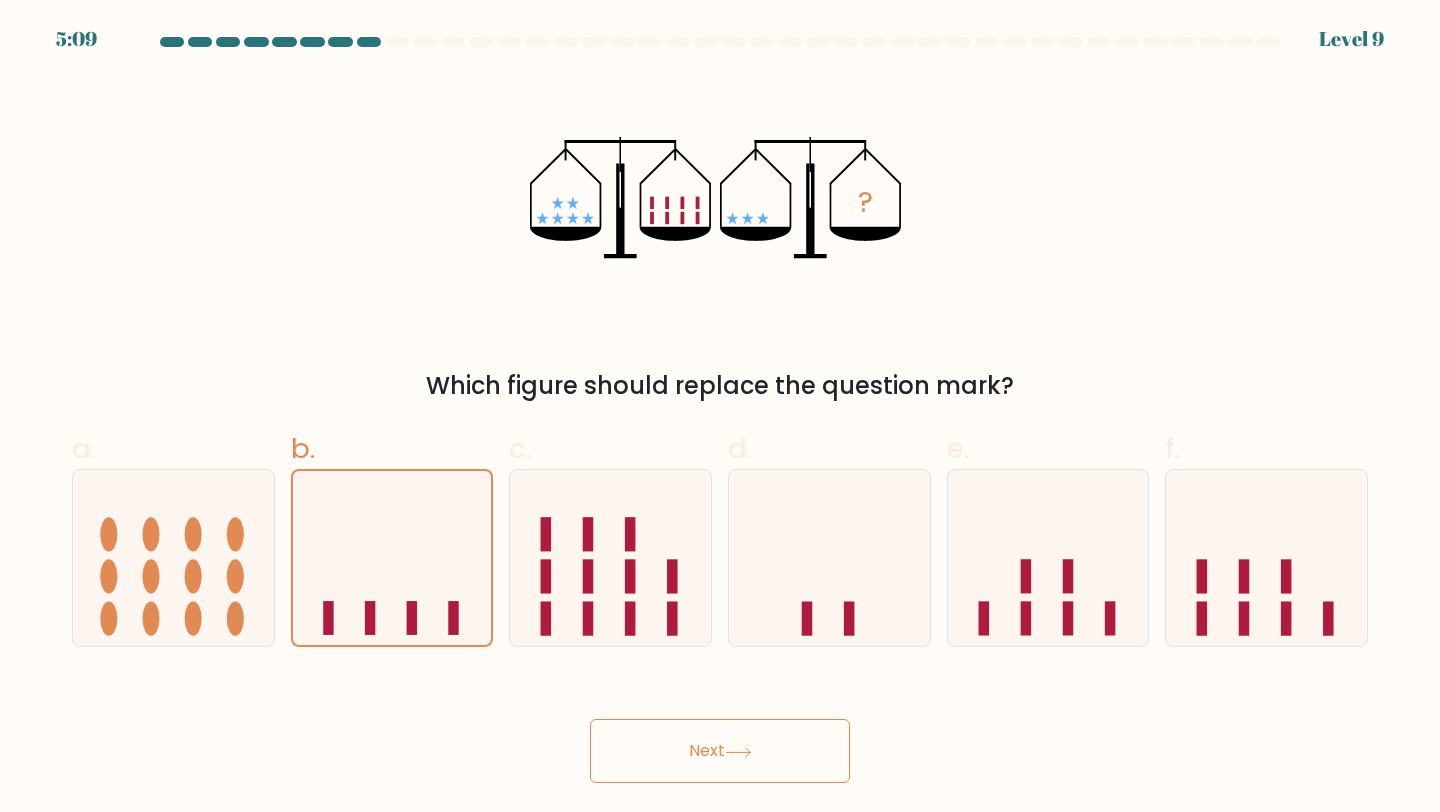 click on "Next" at bounding box center [720, 751] 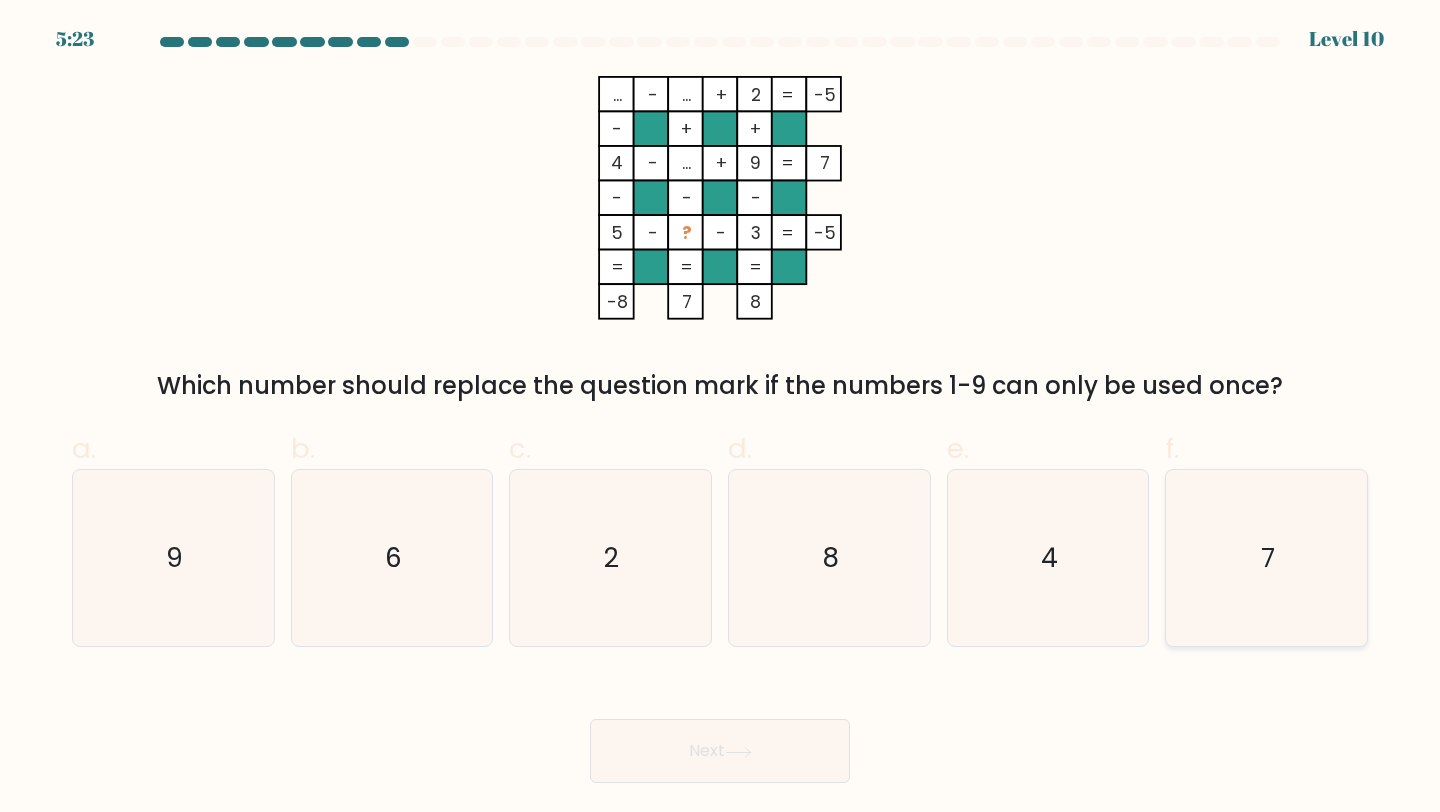 click on "7" at bounding box center (1266, 558) 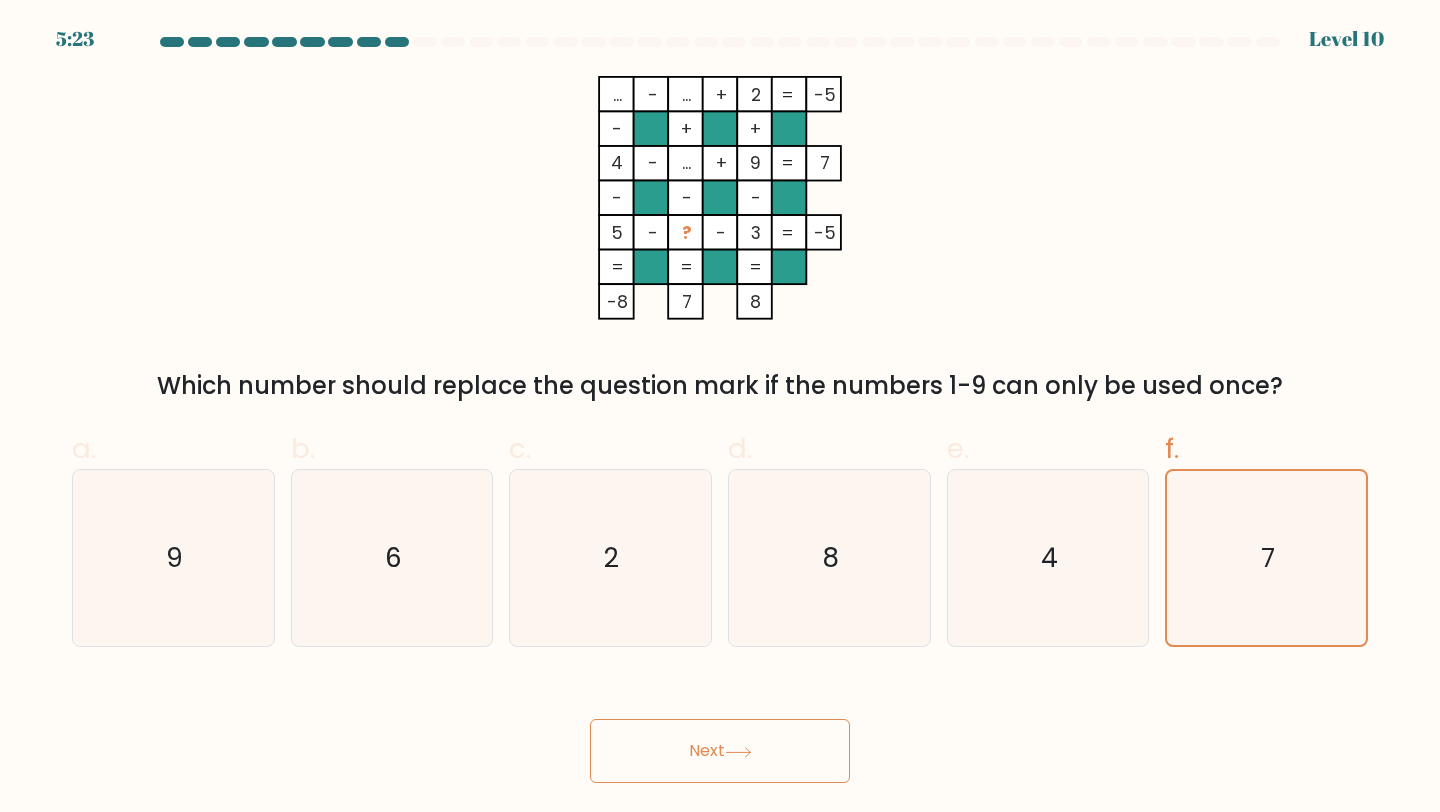 click on "Next" at bounding box center (720, 751) 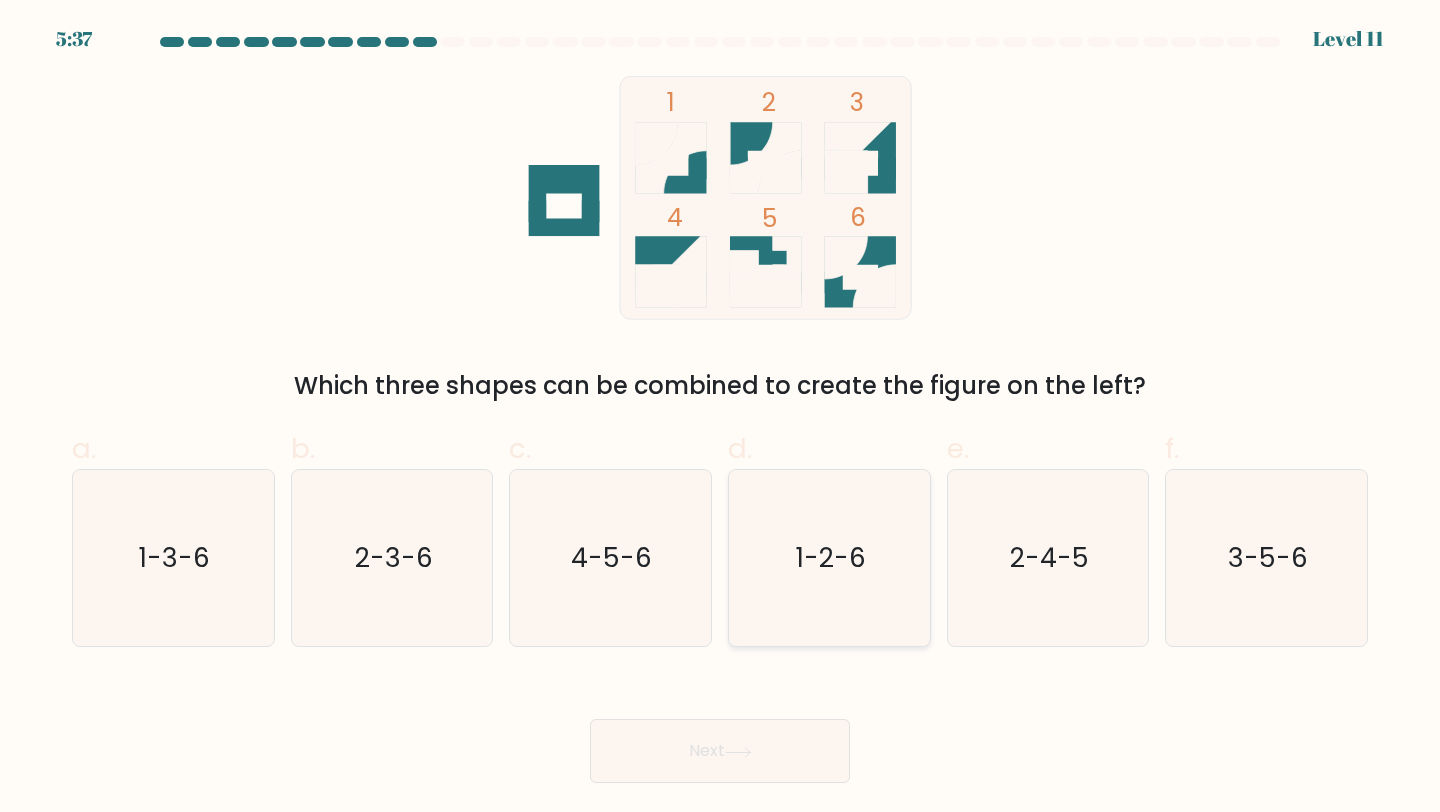 click on "1-2-6" at bounding box center (829, 558) 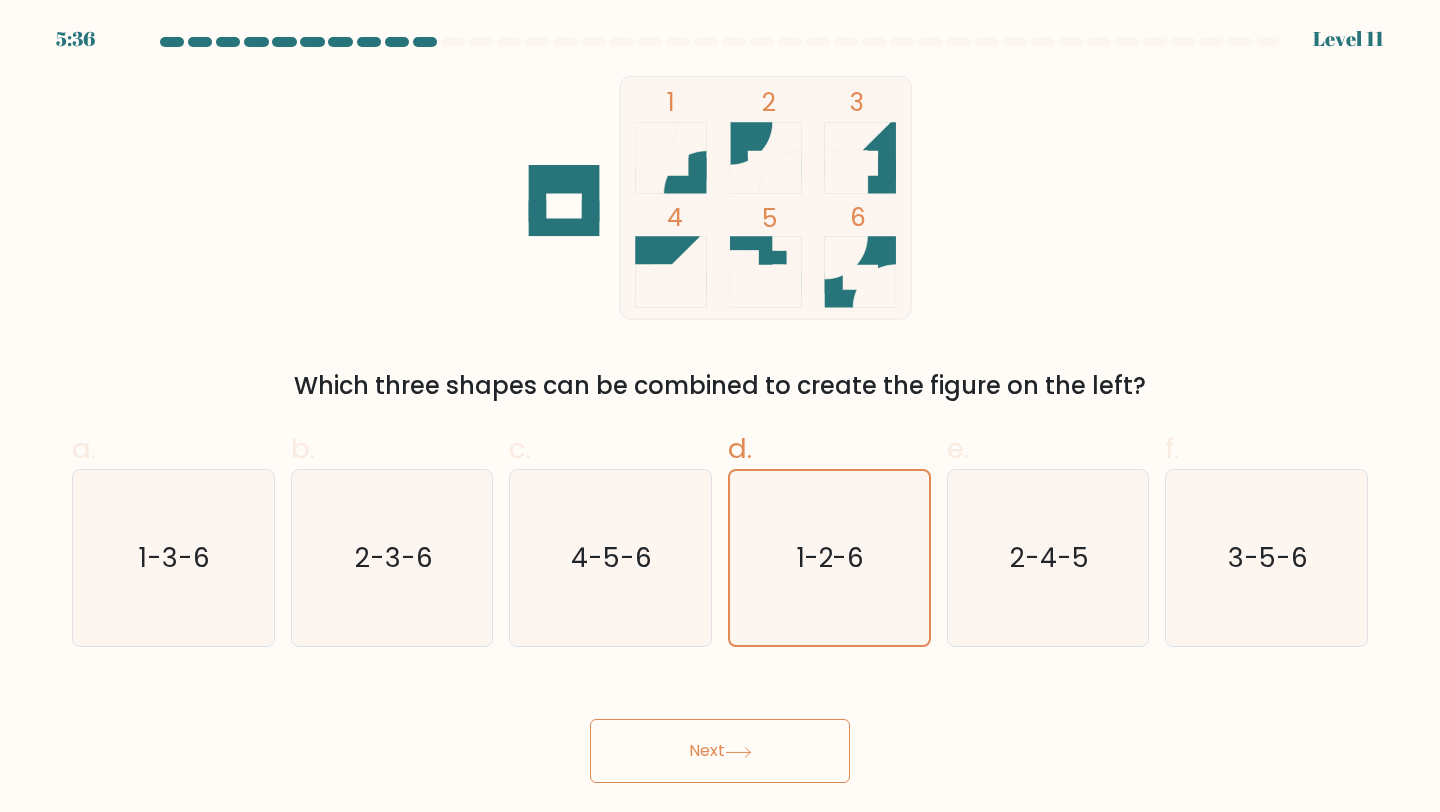 click on "Next" at bounding box center [720, 751] 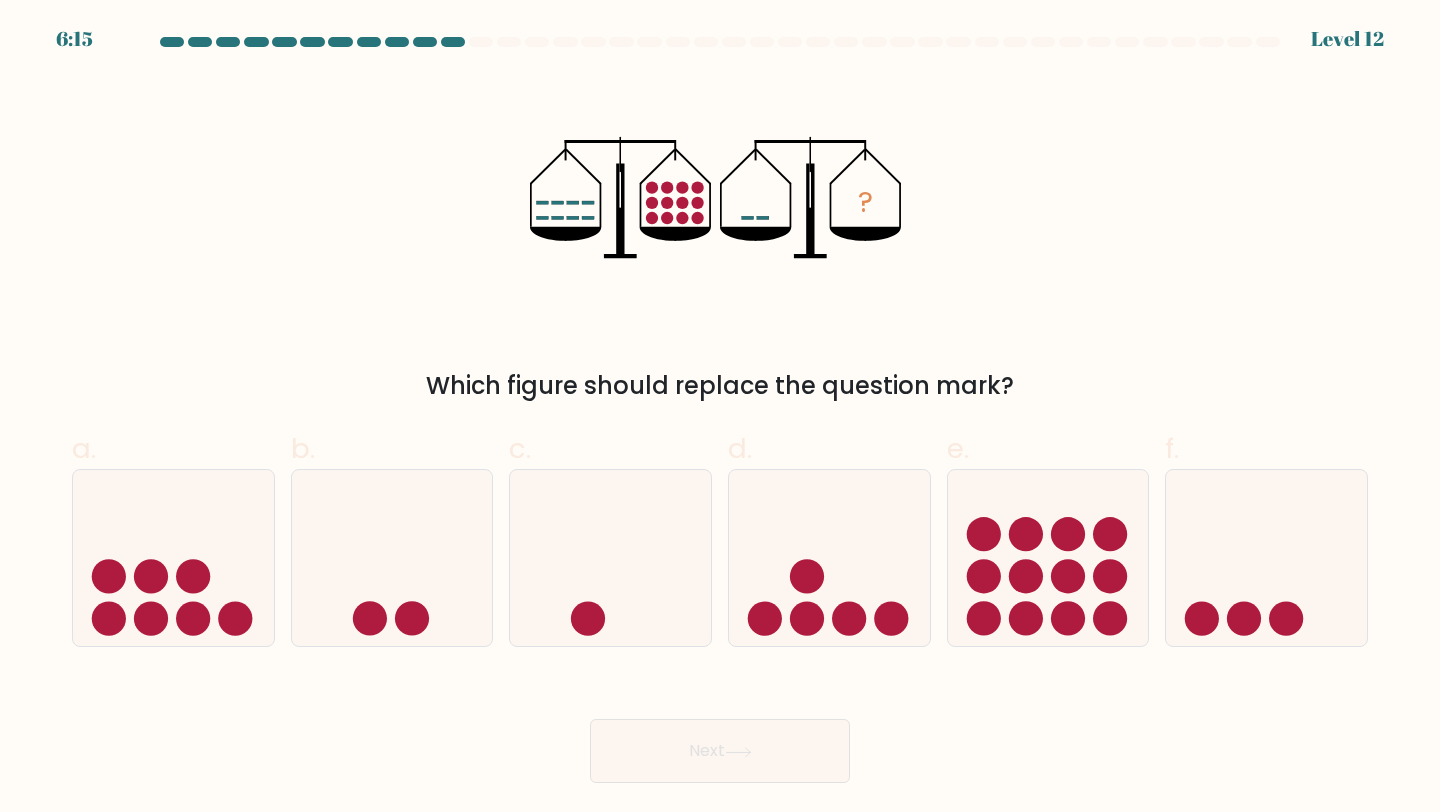click on "f." at bounding box center [1266, 538] 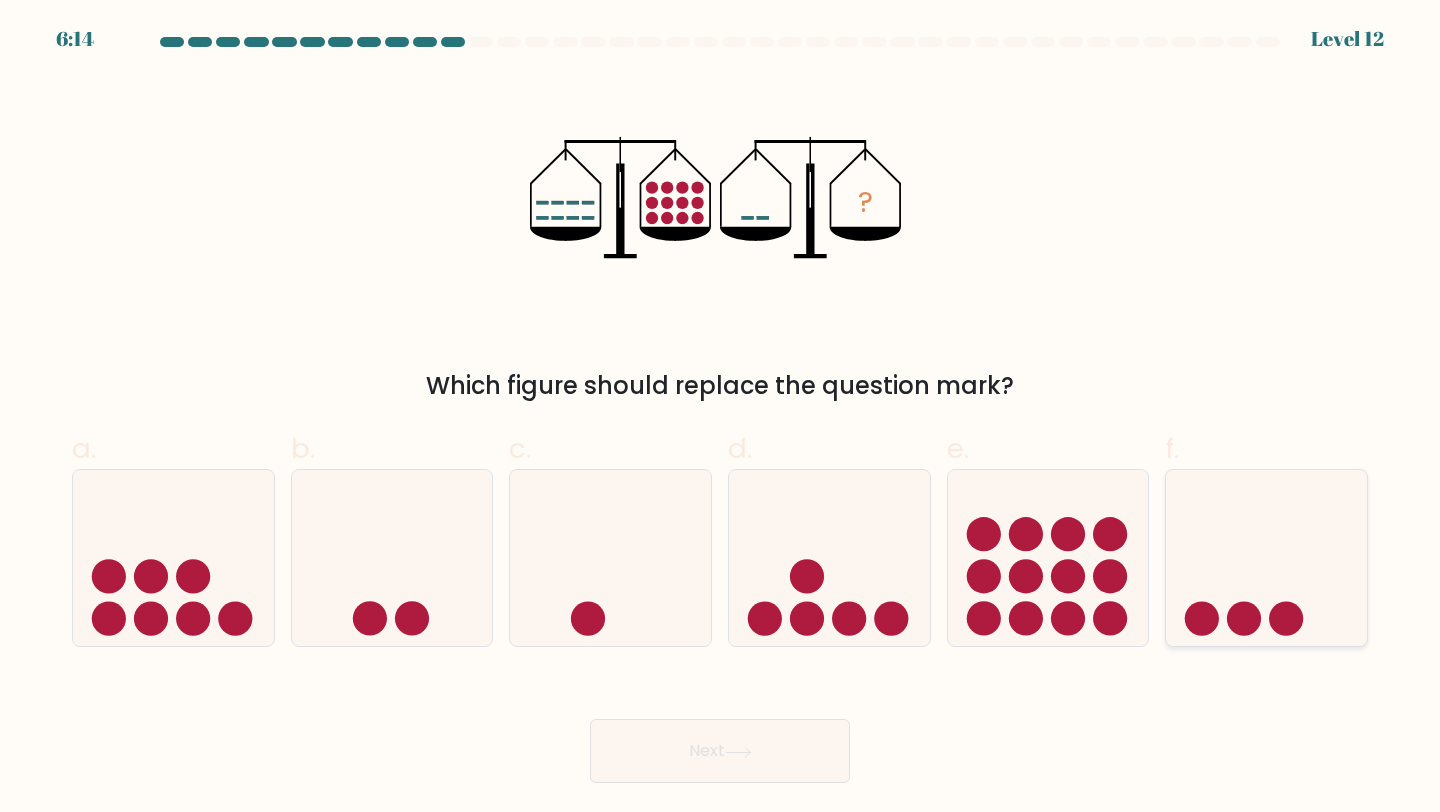 click at bounding box center (1266, 558) 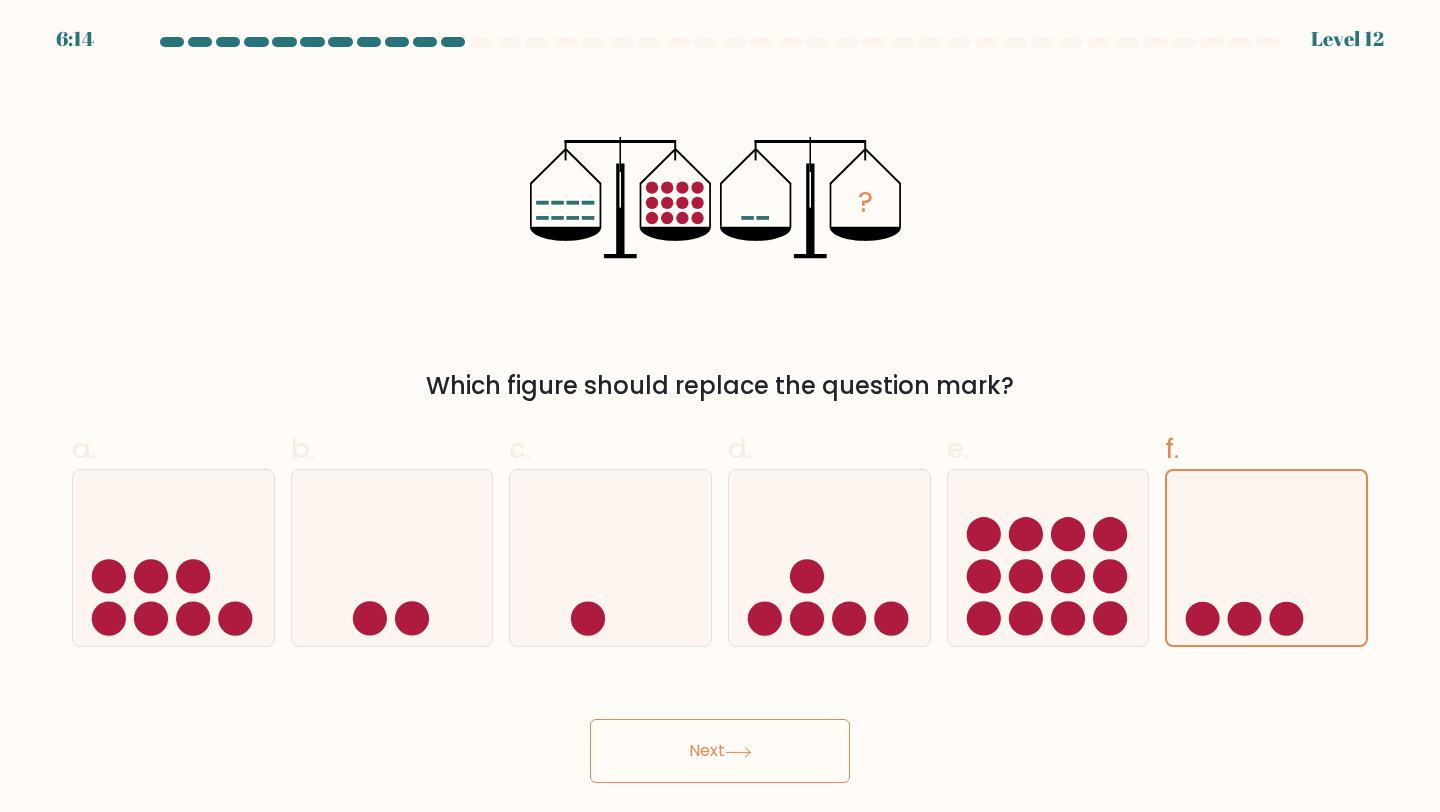 click on "Next" at bounding box center (720, 751) 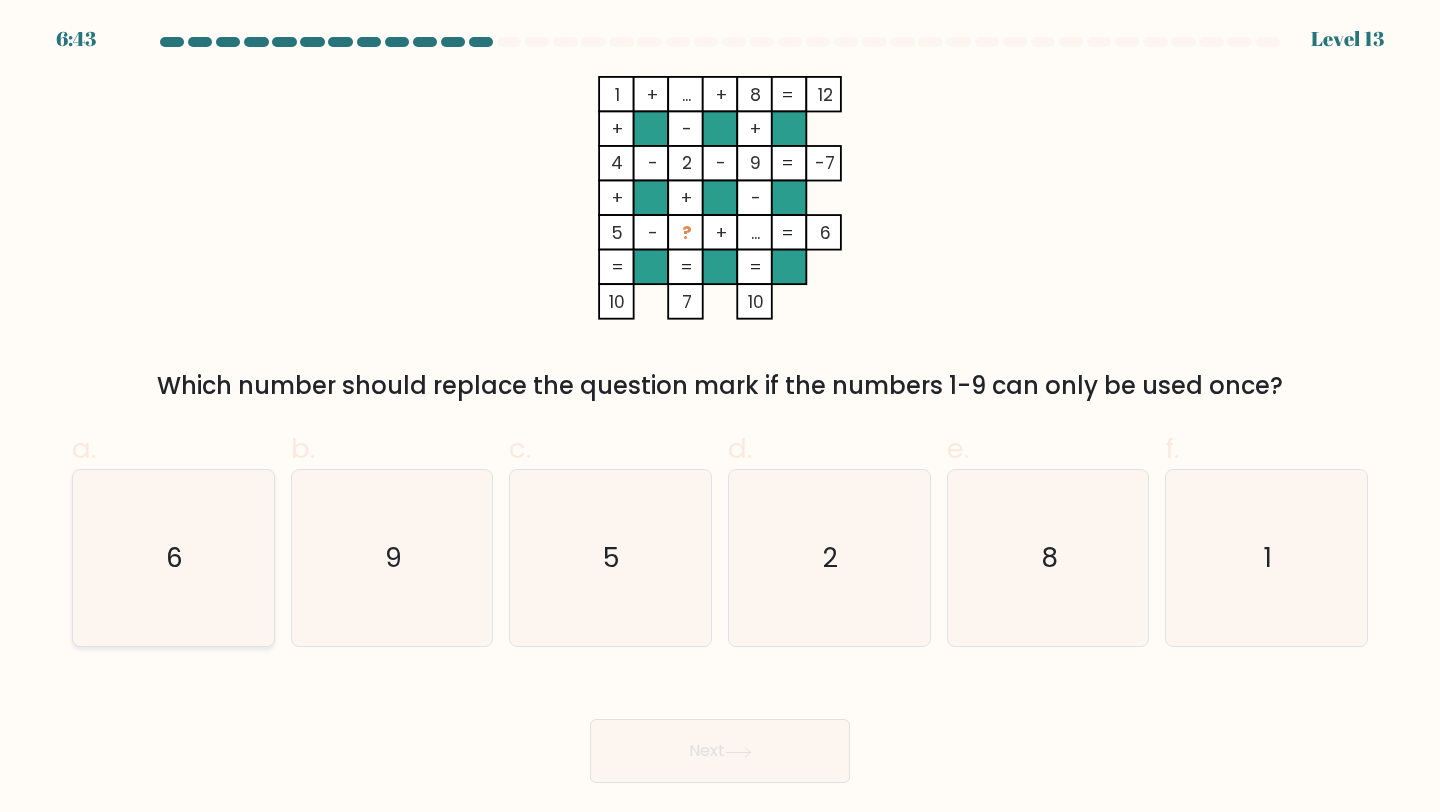 click on "6" at bounding box center (173, 558) 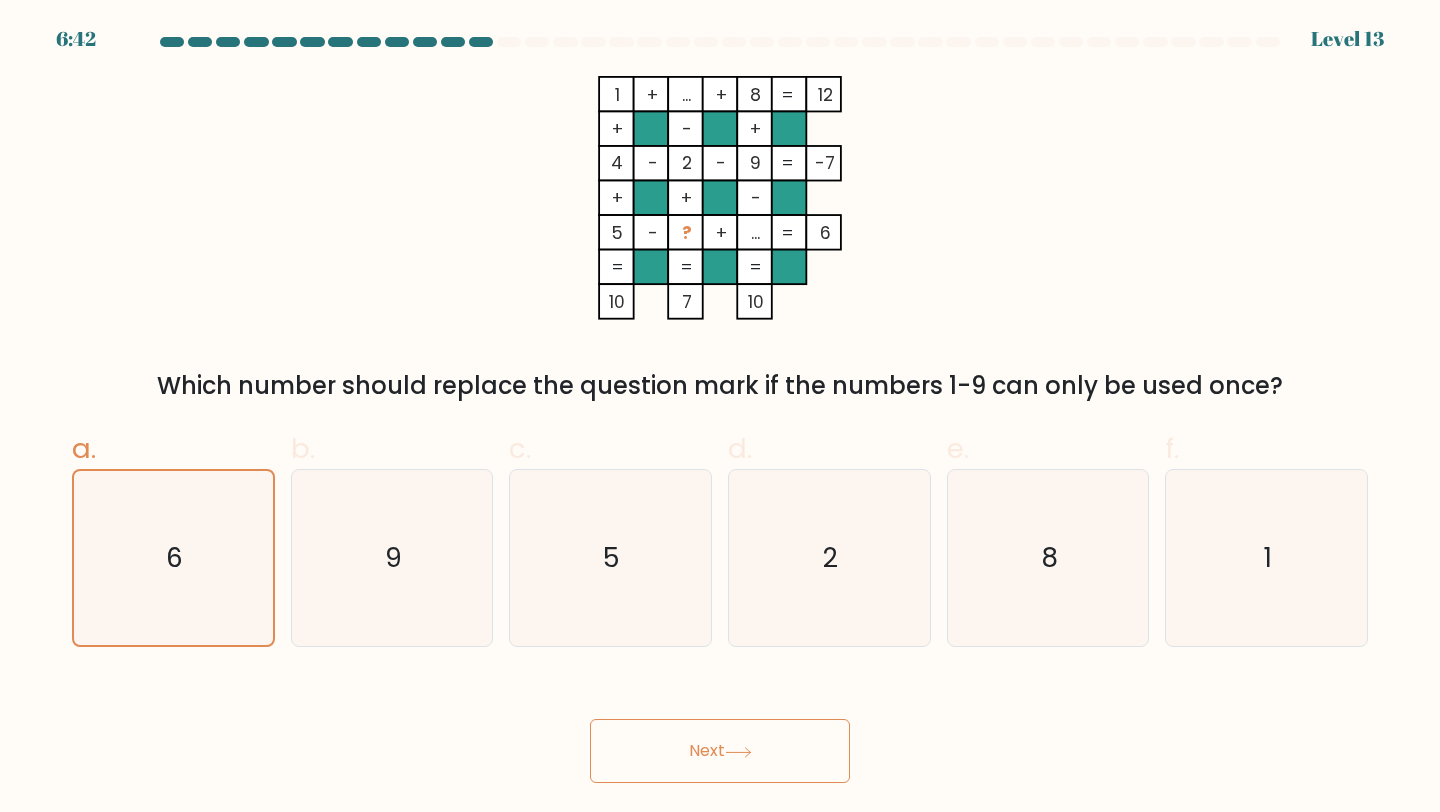 click on "Next" at bounding box center [720, 751] 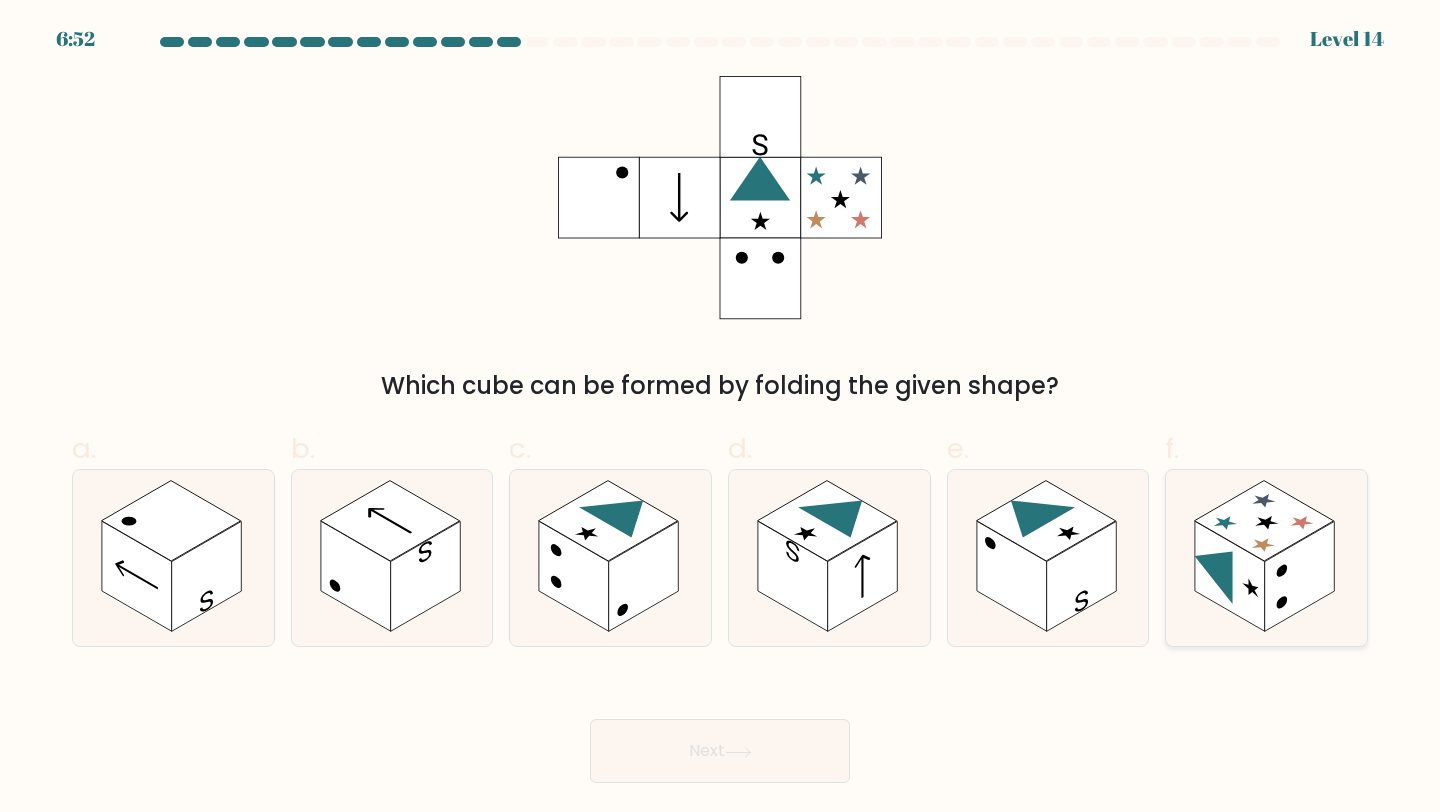 click at bounding box center [1230, 576] 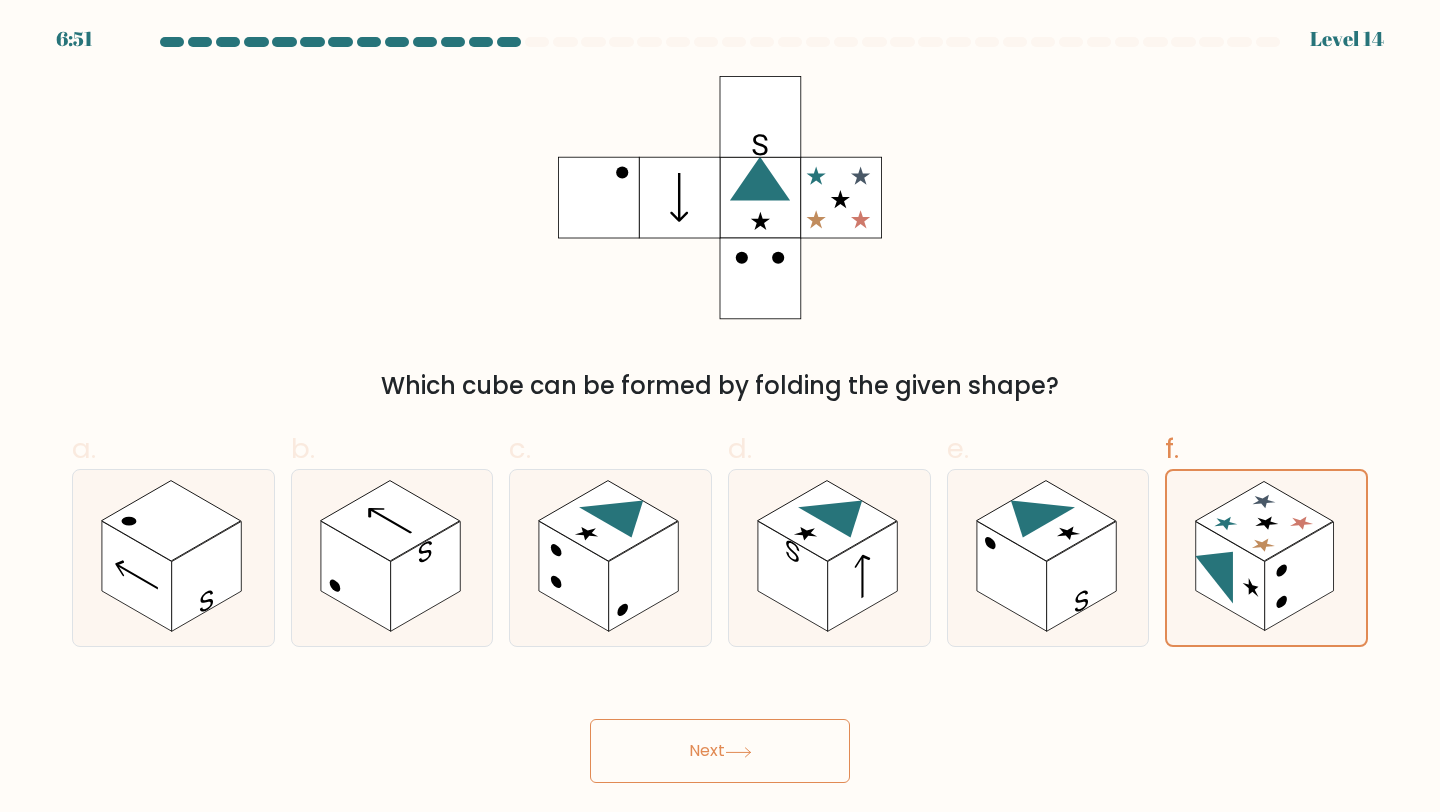 click on "Next" at bounding box center (720, 751) 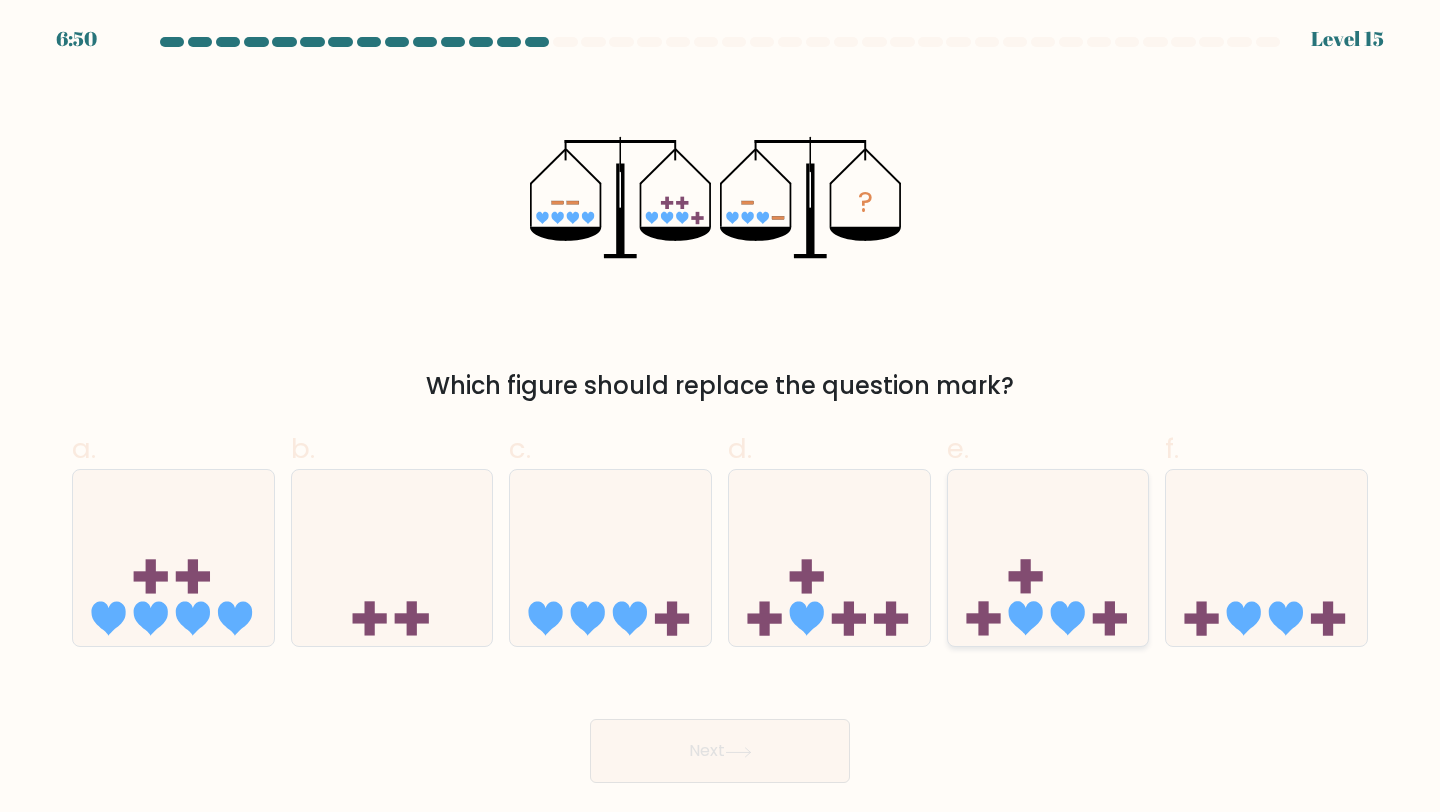 click at bounding box center [983, 619] 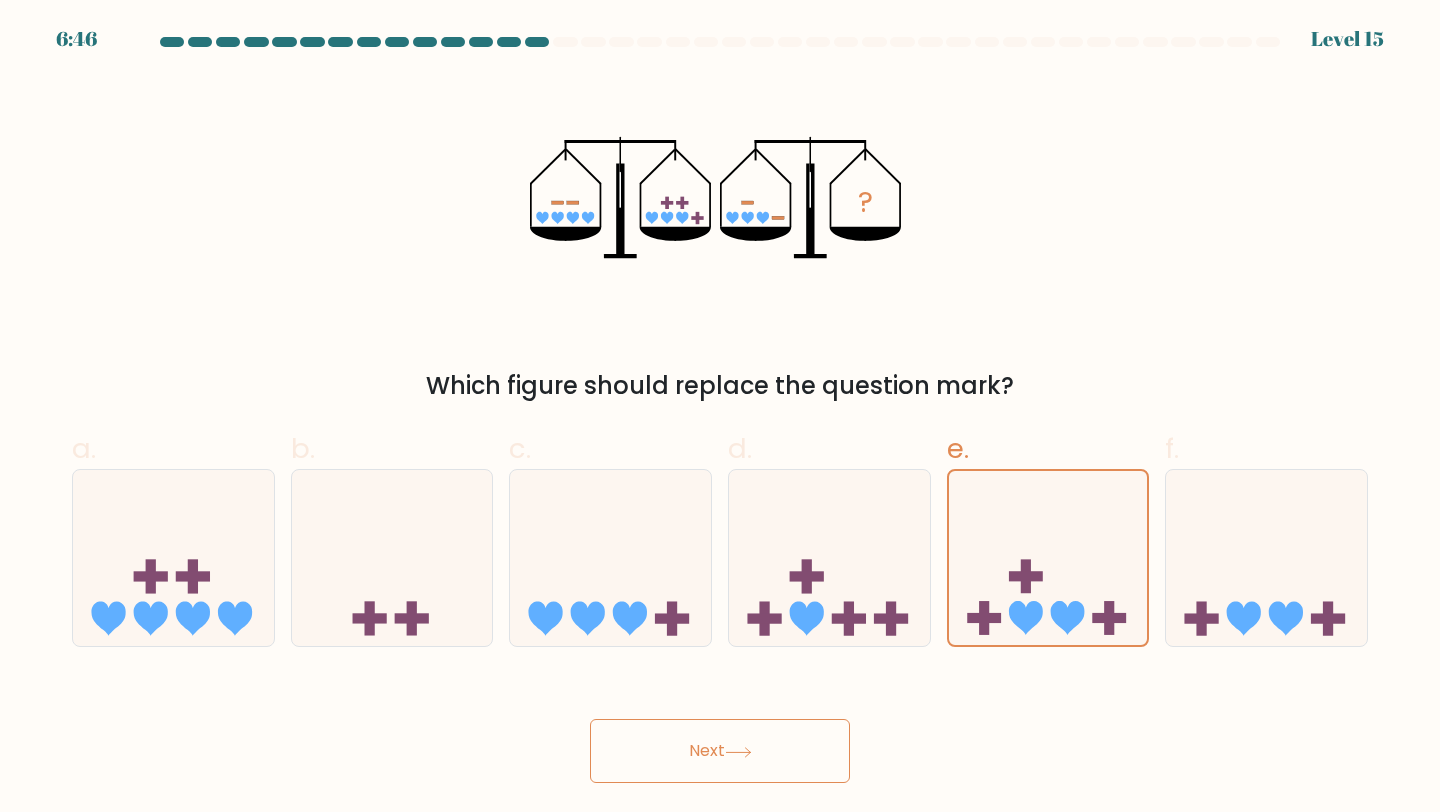 click on "Next" at bounding box center (720, 751) 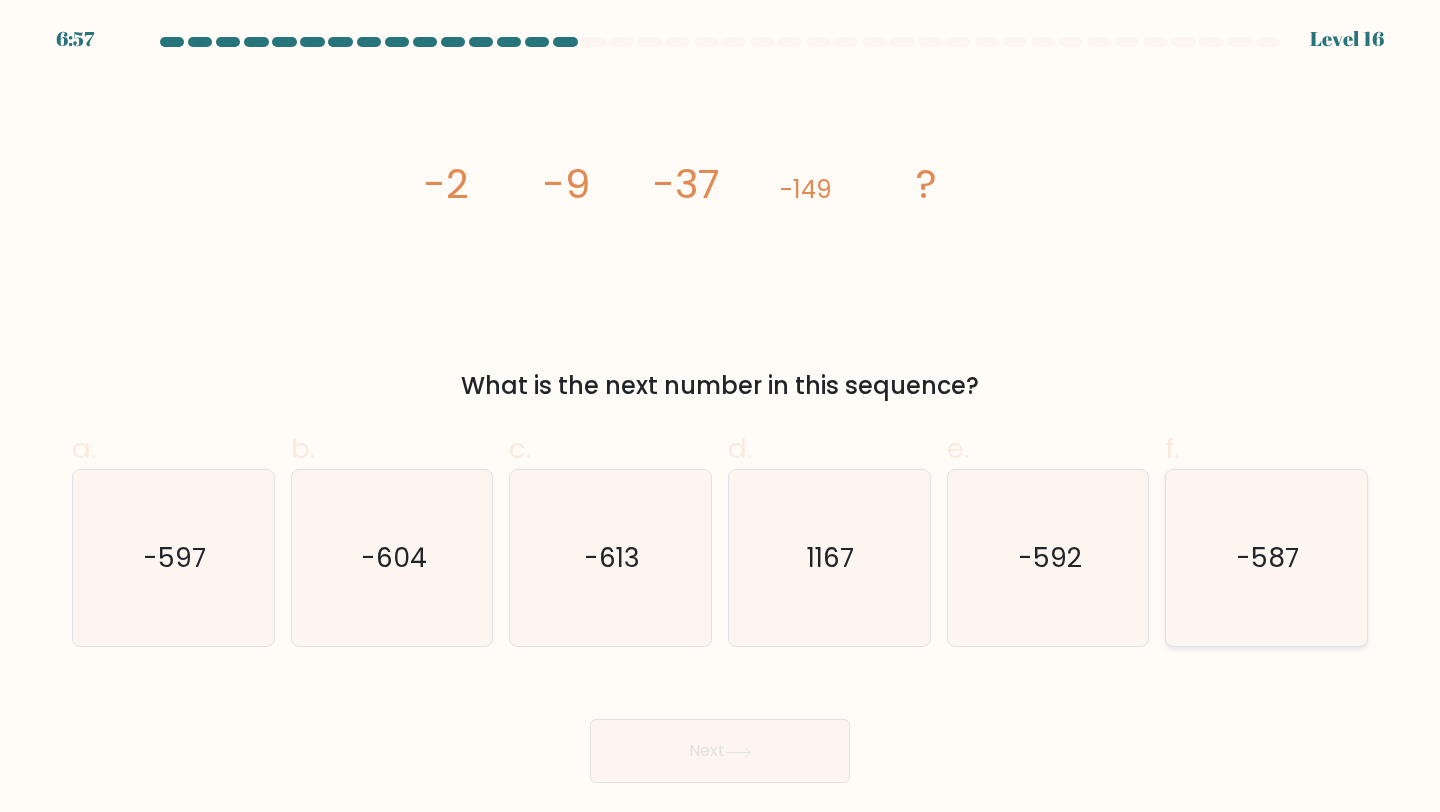 click on "-587" at bounding box center (1266, 558) 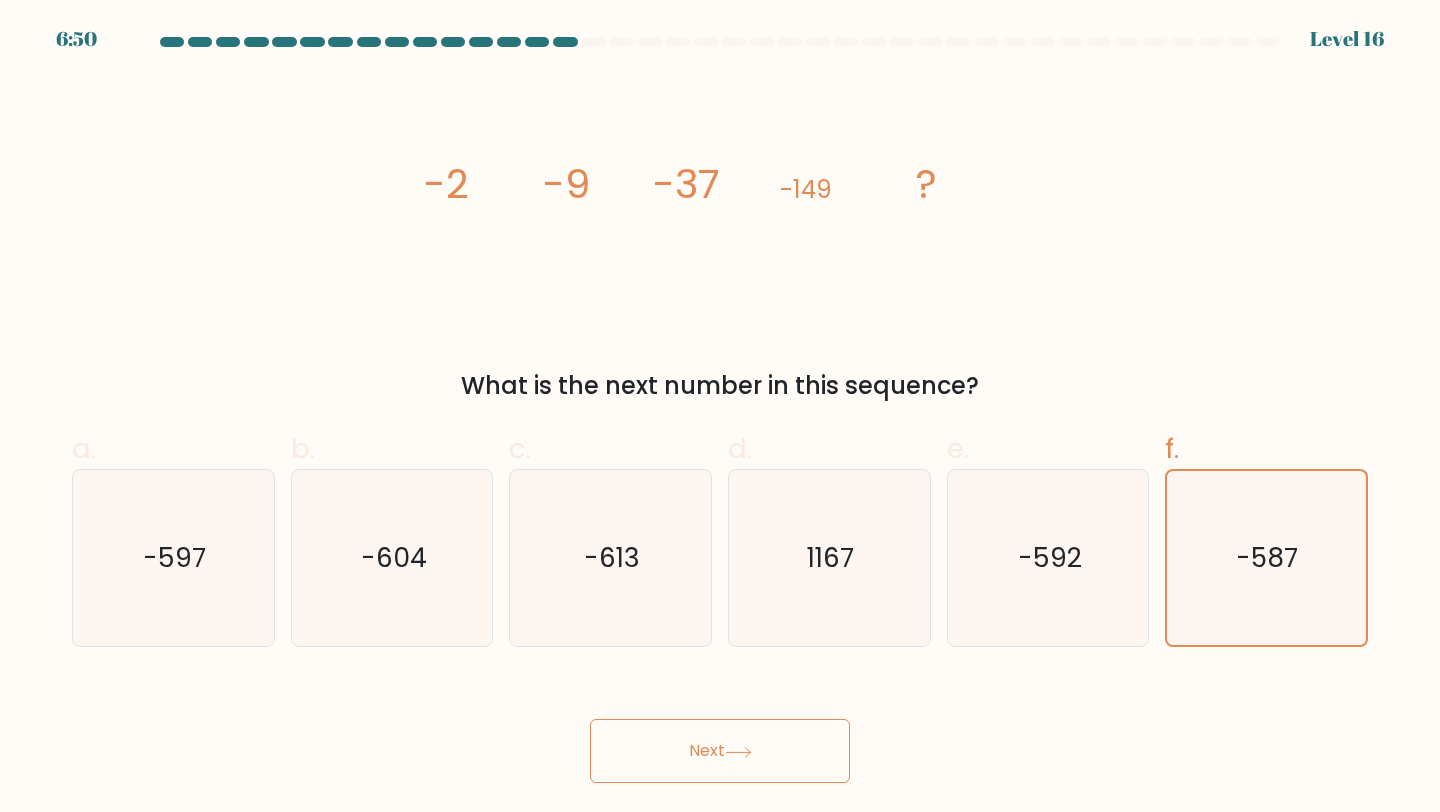 click at bounding box center [738, 752] 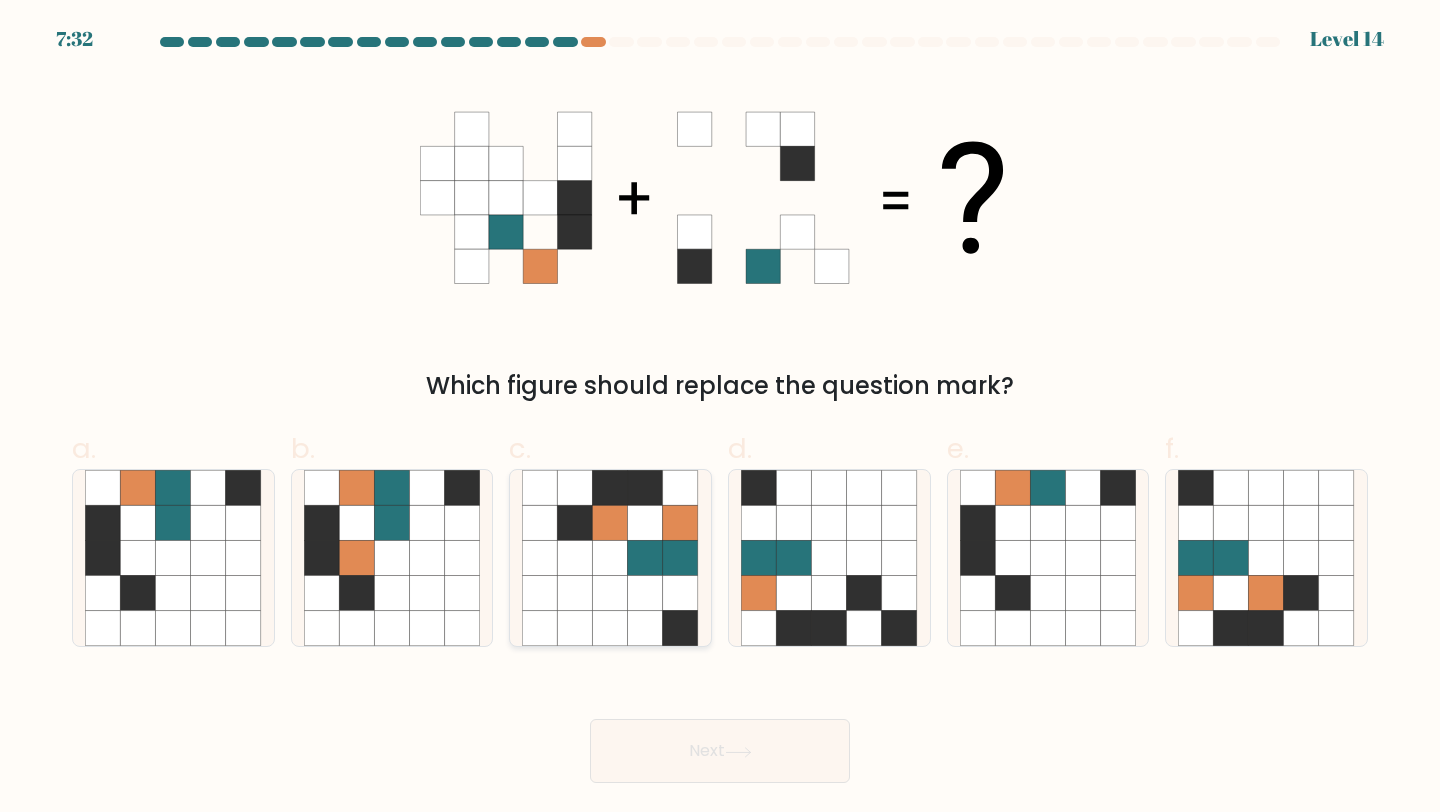 type 